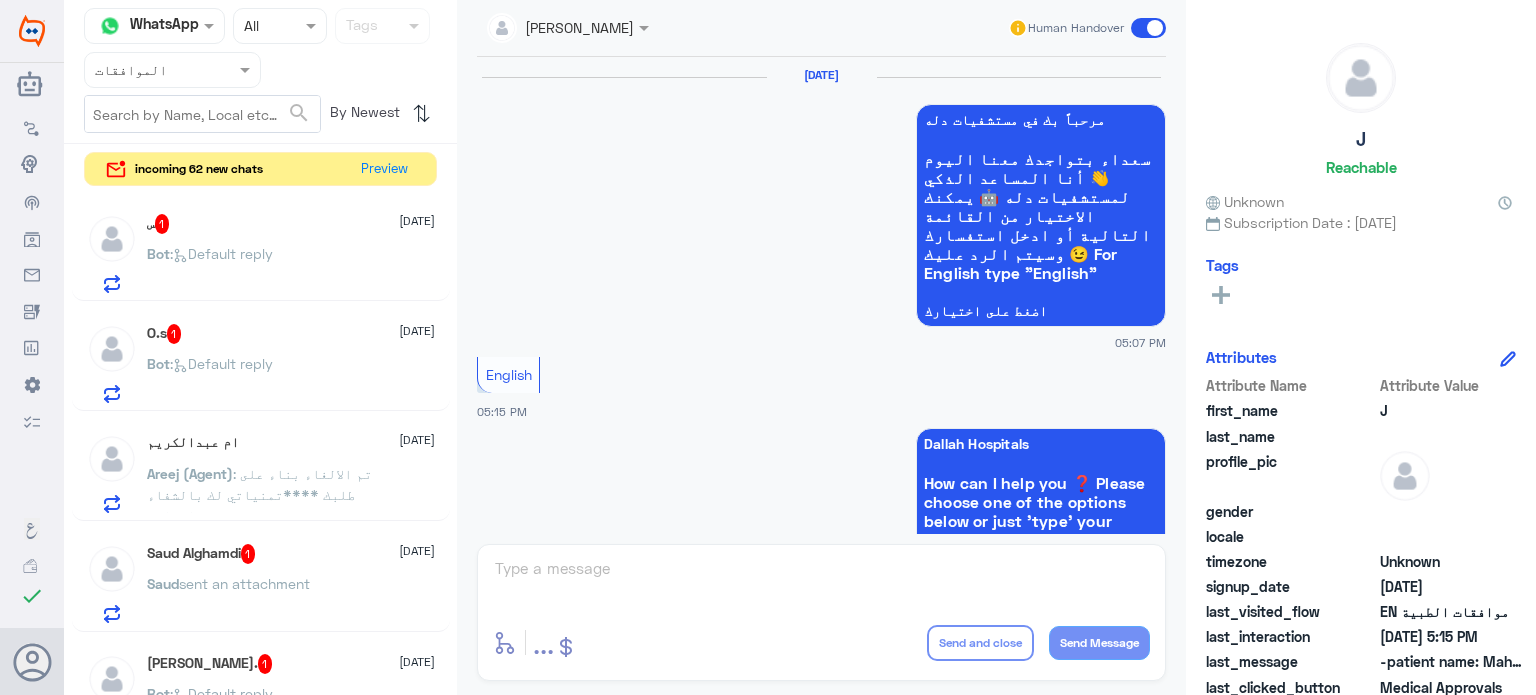 scroll, scrollTop: 0, scrollLeft: 0, axis: both 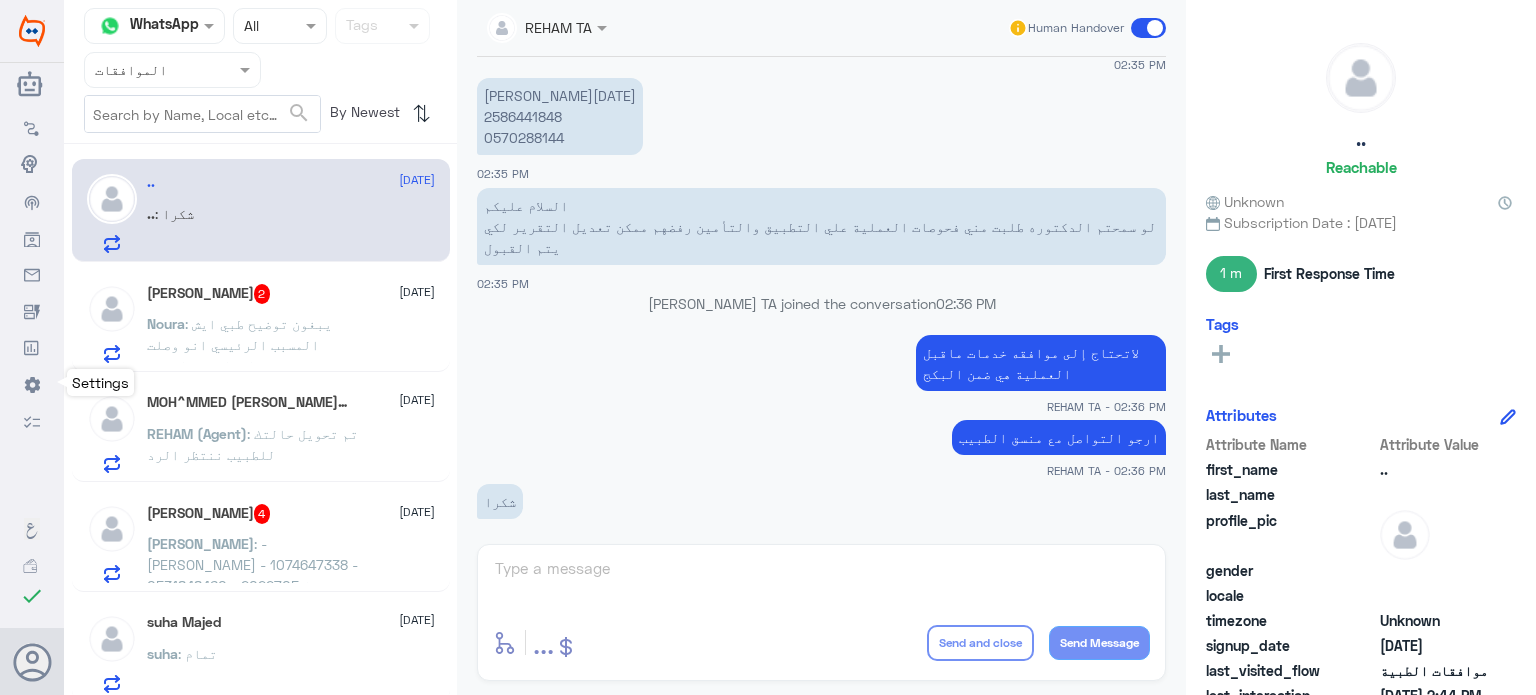 click 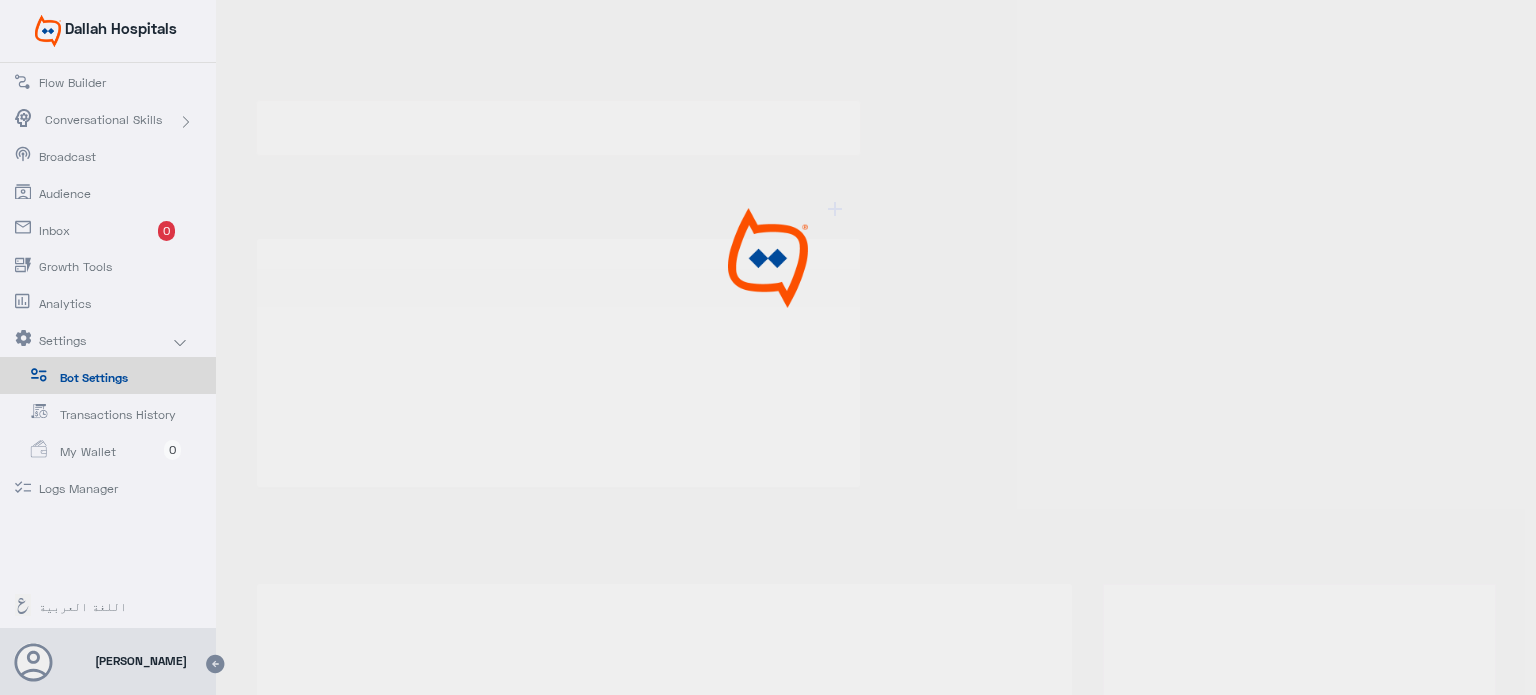 type on "Dallah Hospitals" 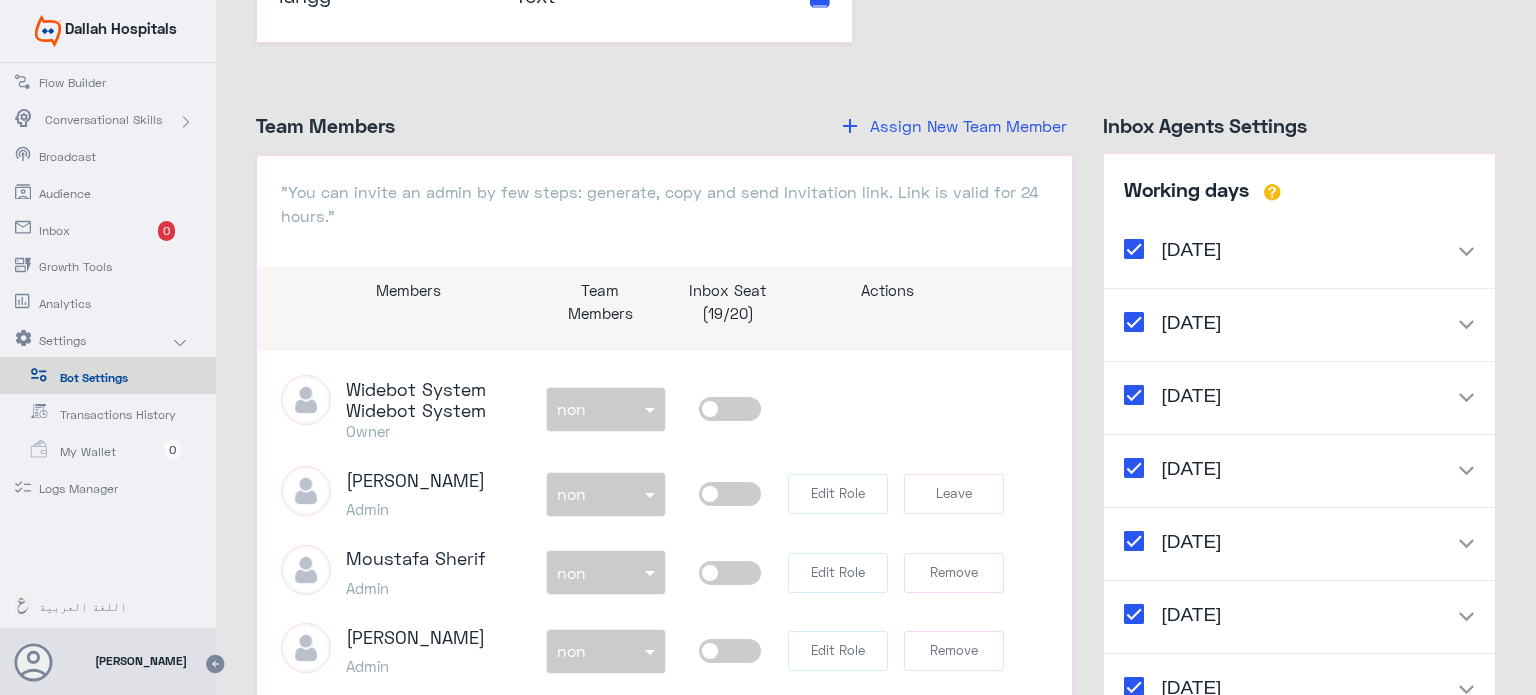 scroll, scrollTop: 2353, scrollLeft: 0, axis: vertical 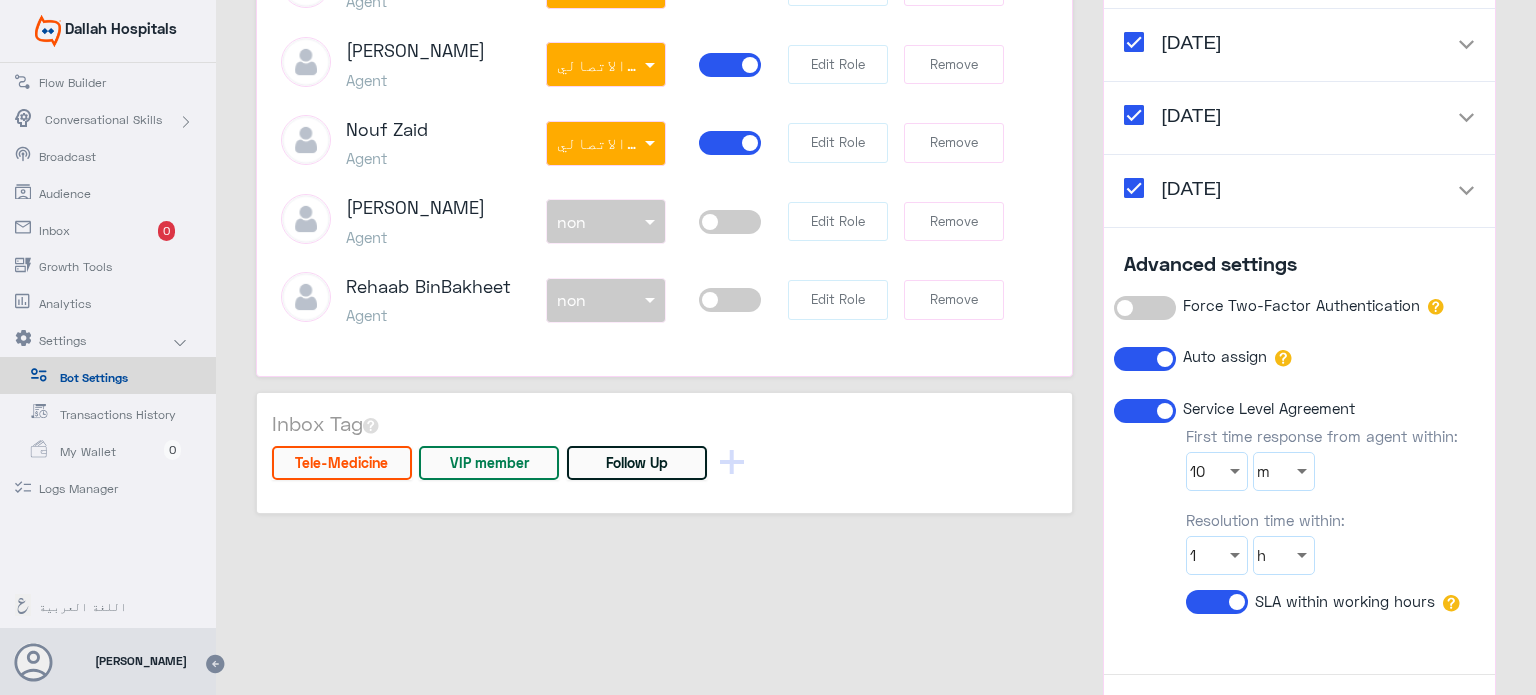 click 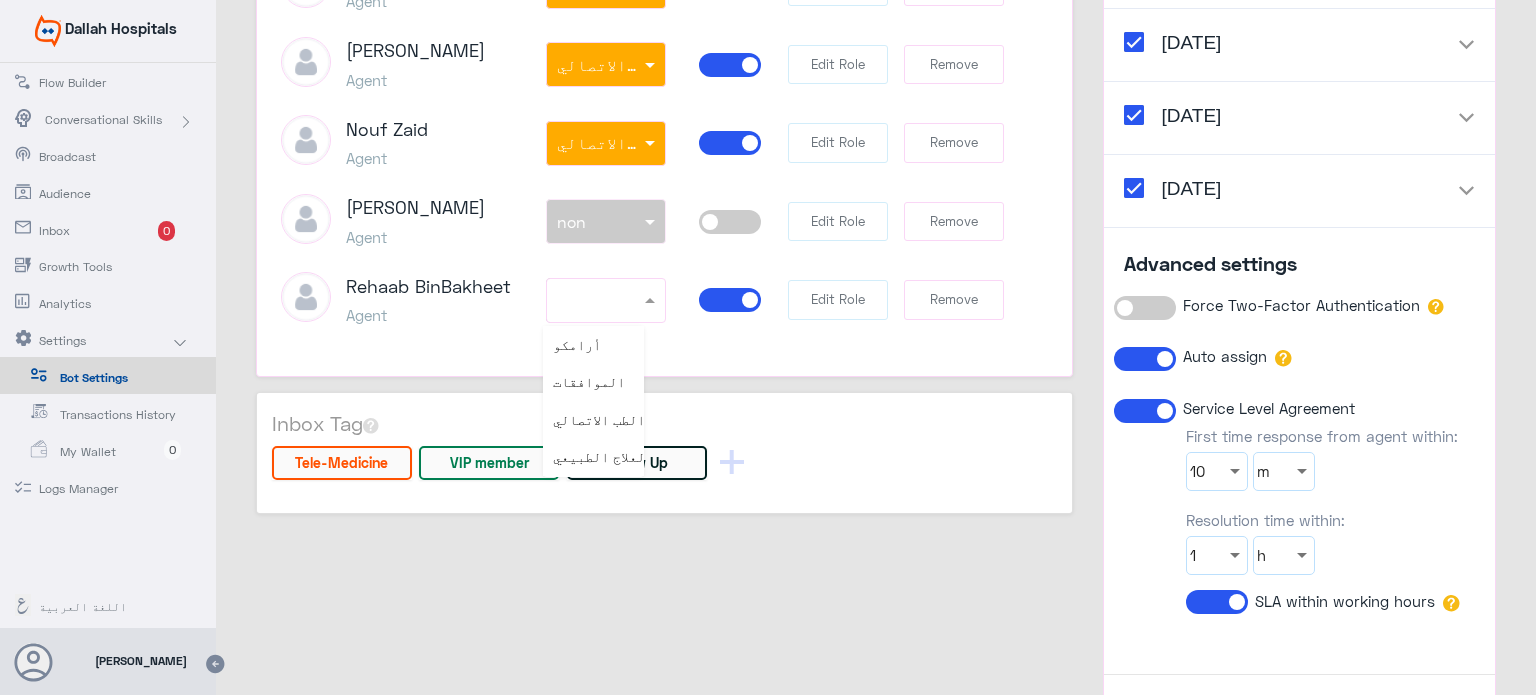 click 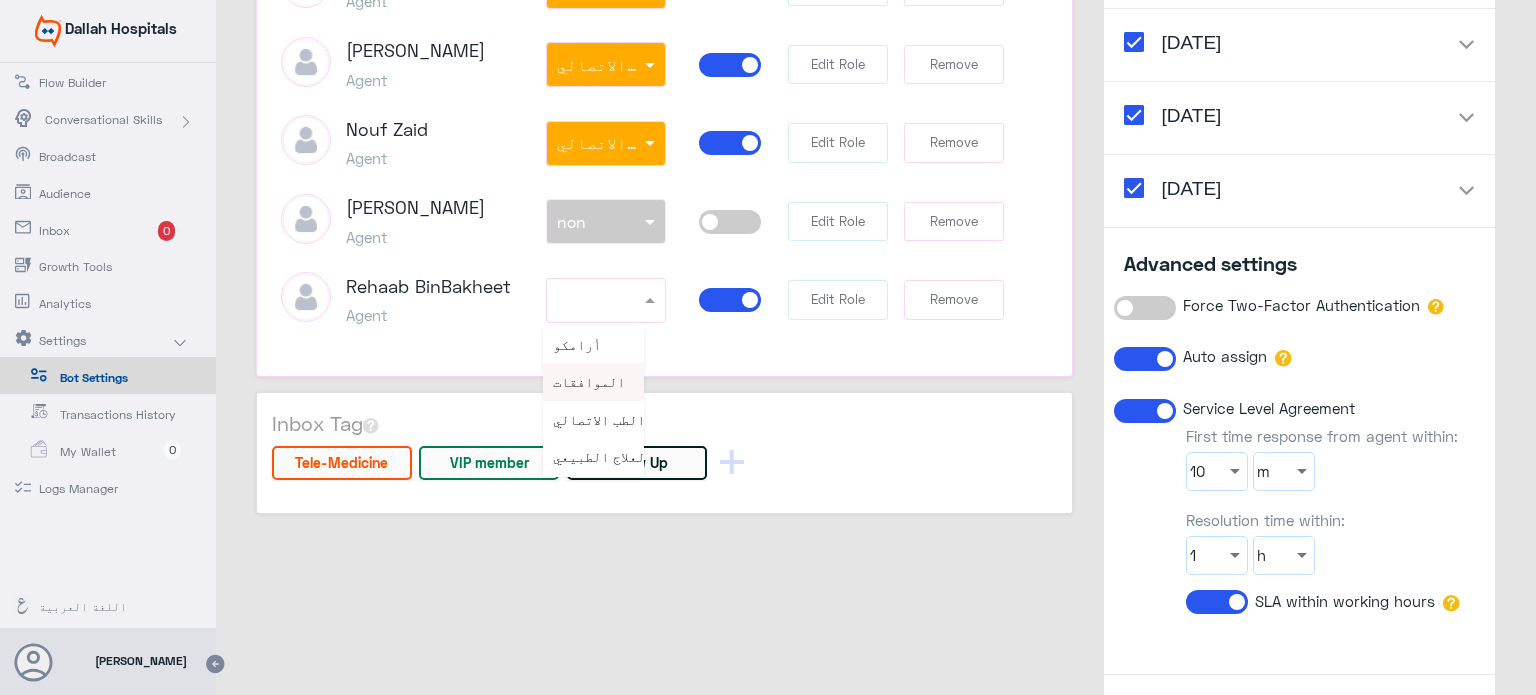 click on "الموافقات" at bounding box center [589, 381] 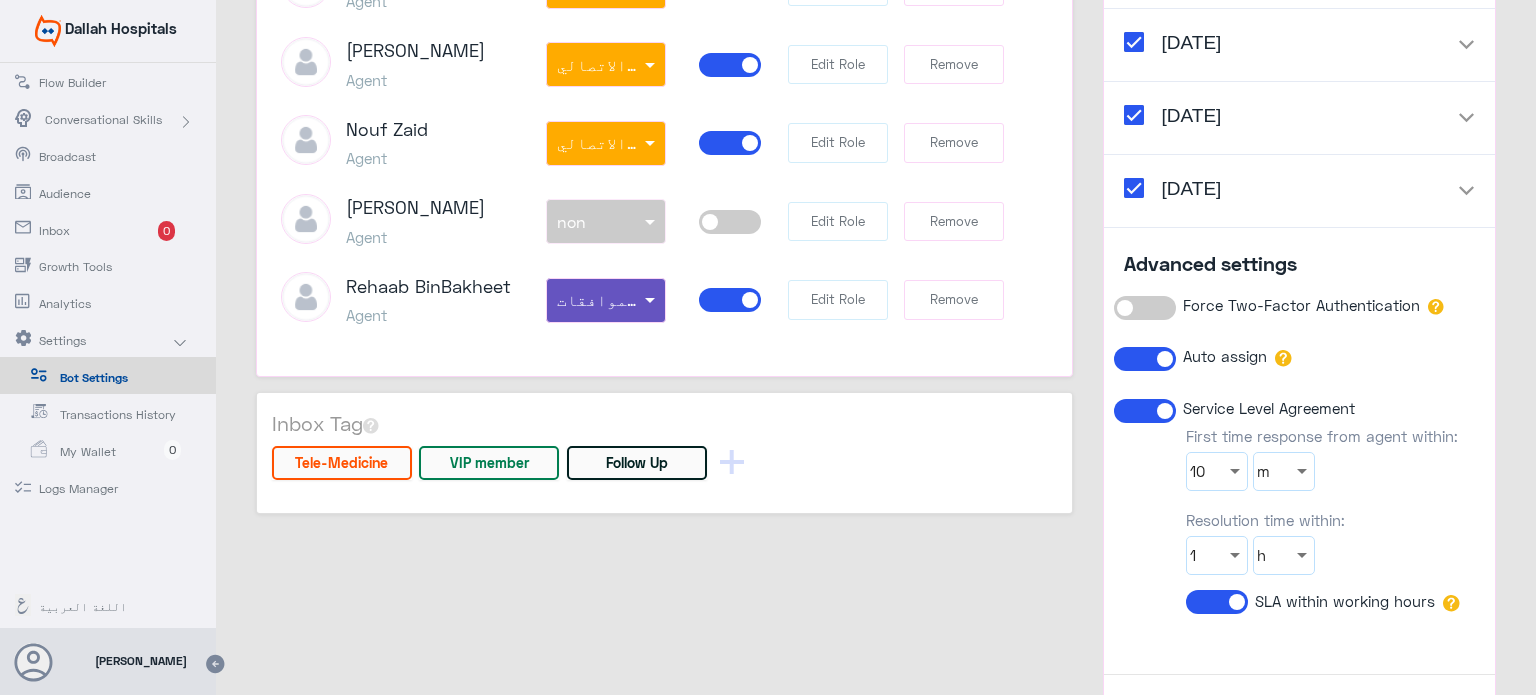 click 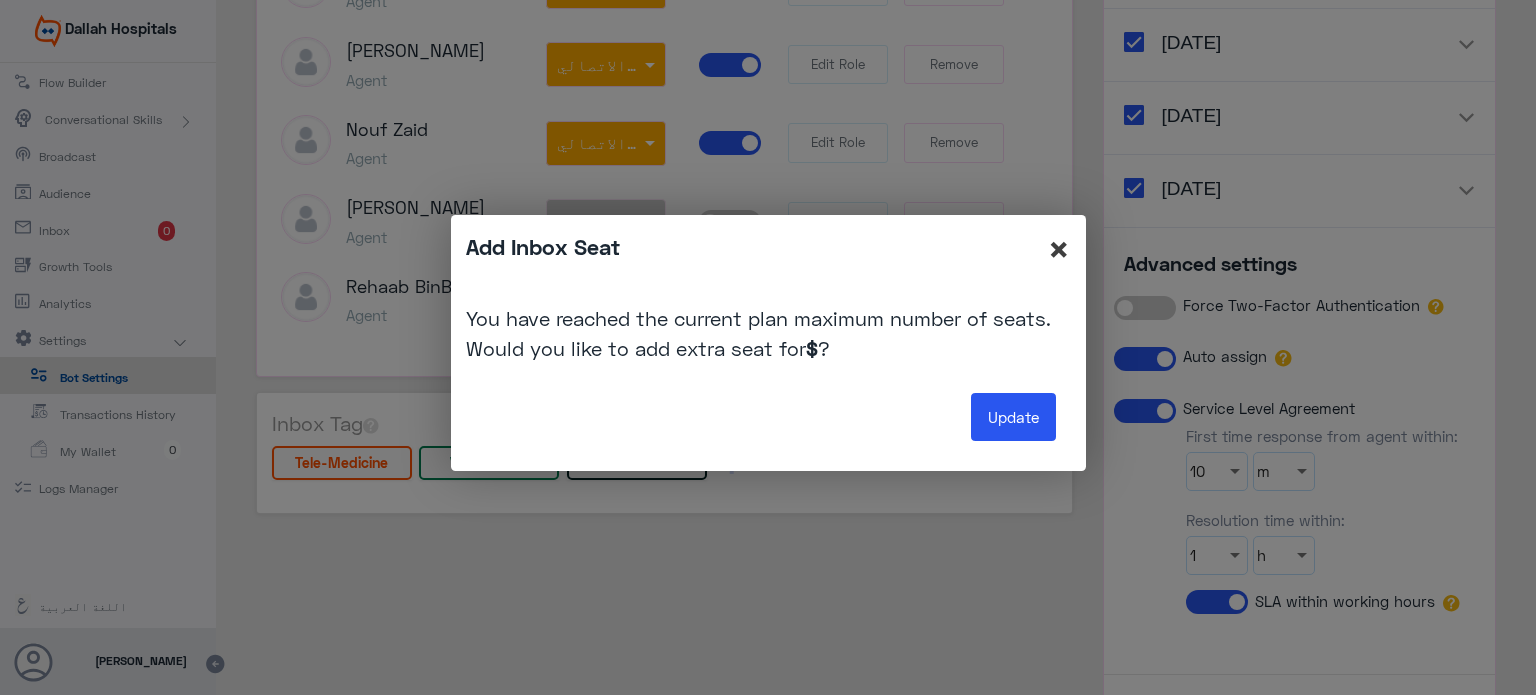 click on "×" 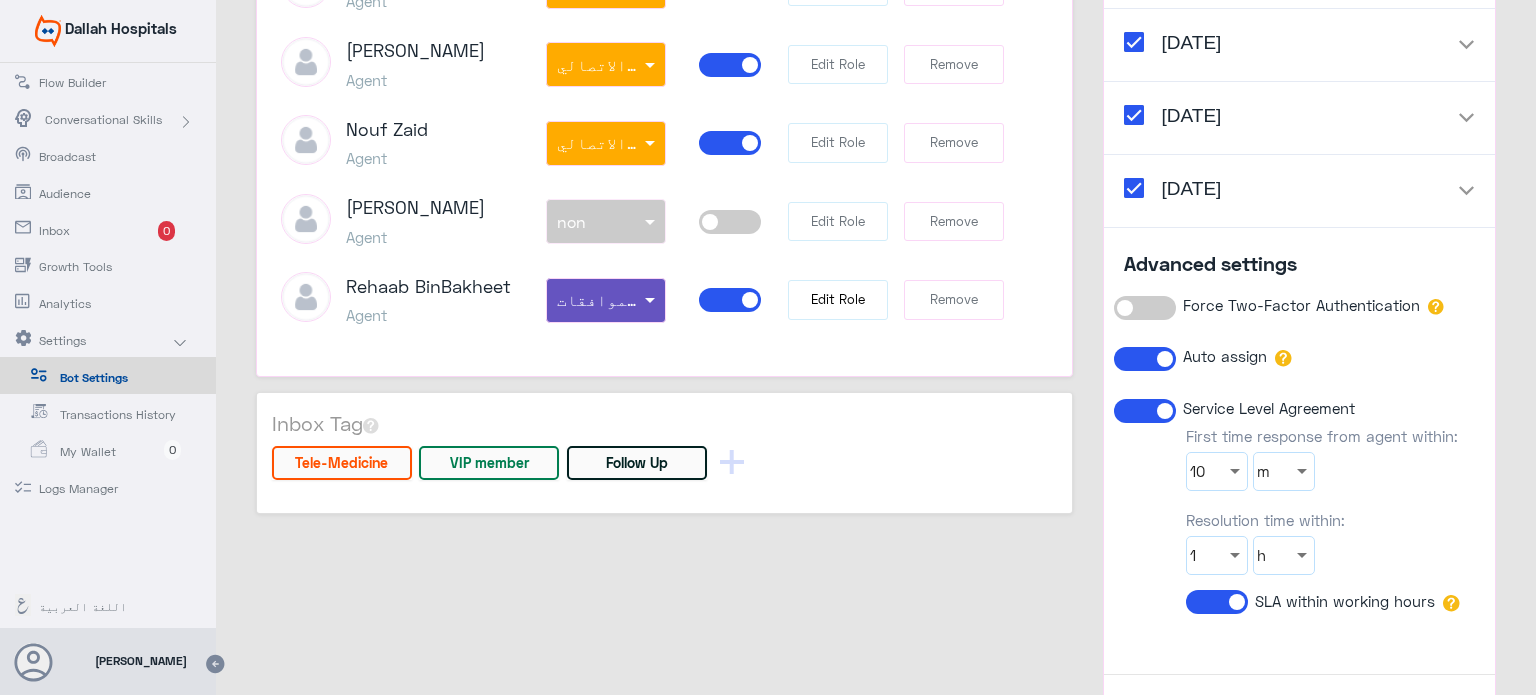 scroll, scrollTop: 2653, scrollLeft: 0, axis: vertical 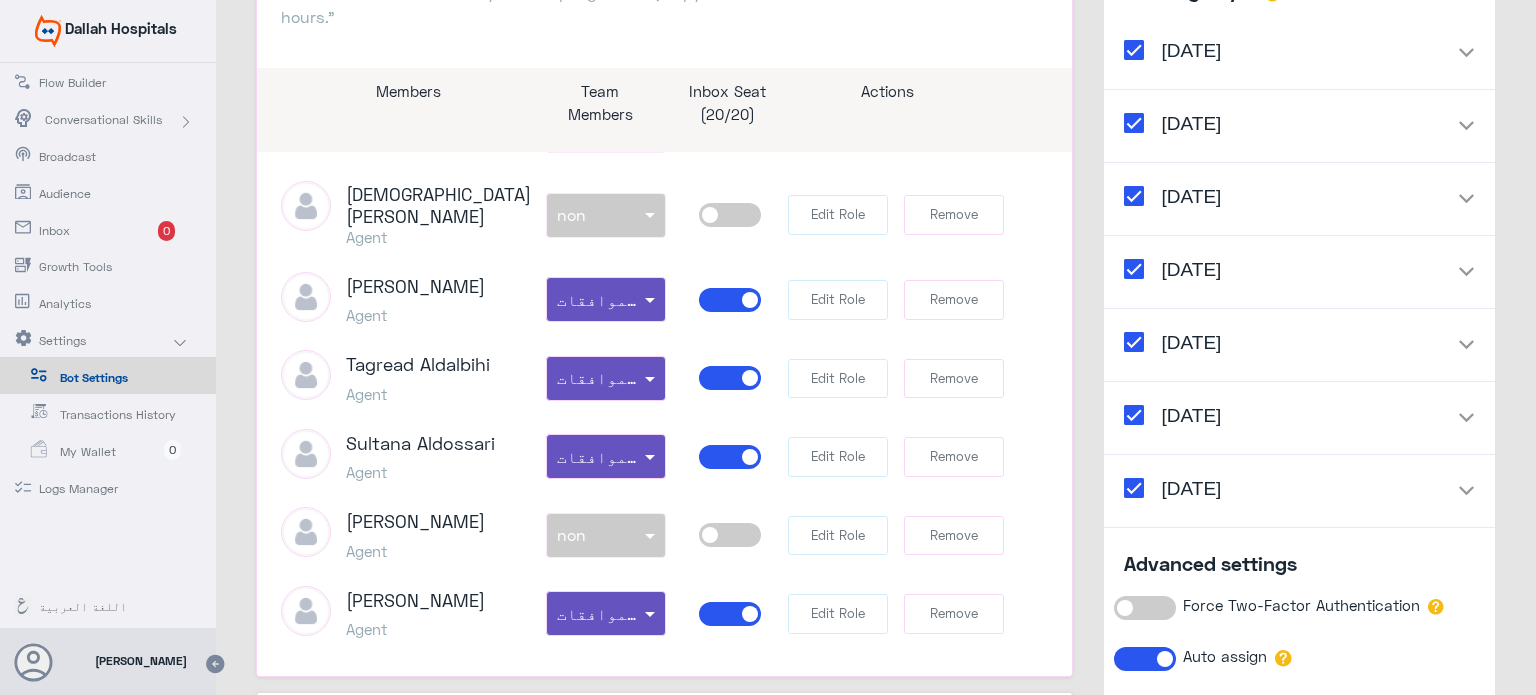 click 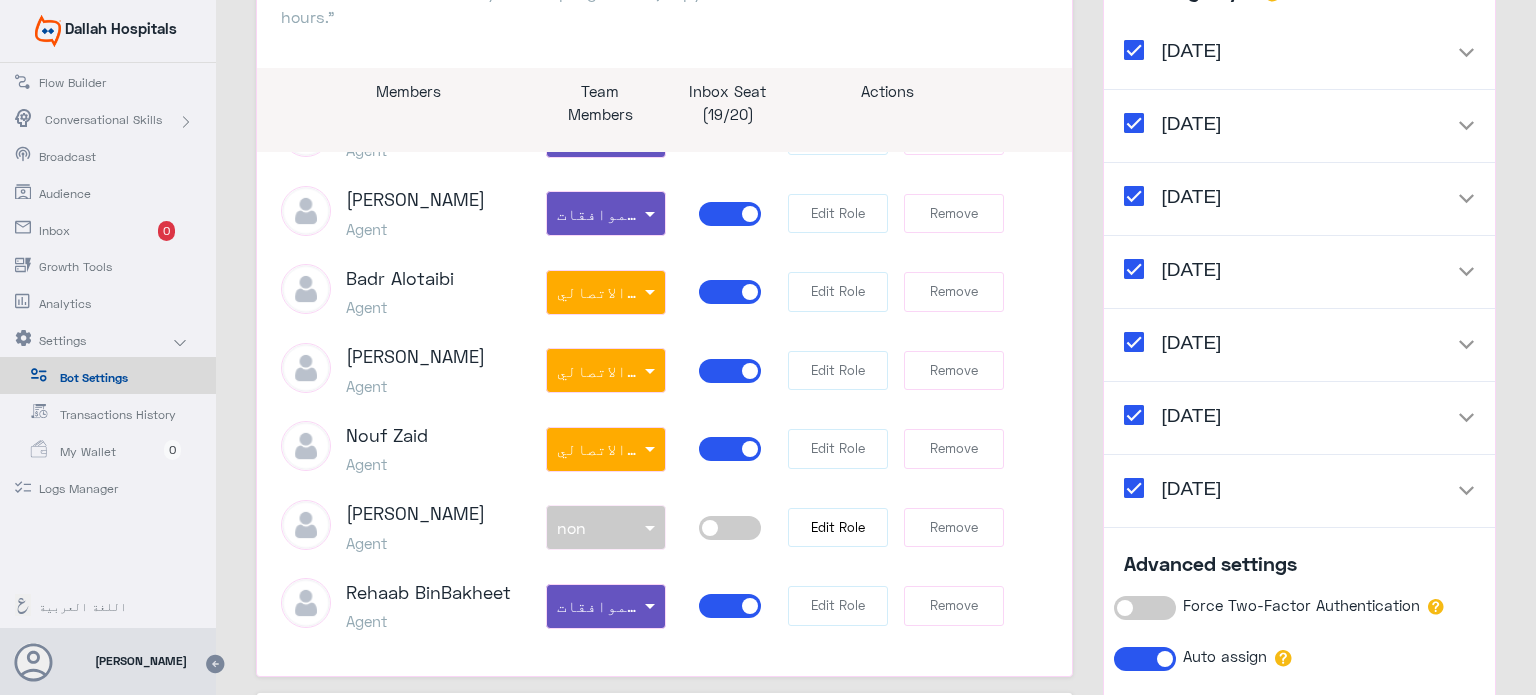 scroll, scrollTop: 3592, scrollLeft: 0, axis: vertical 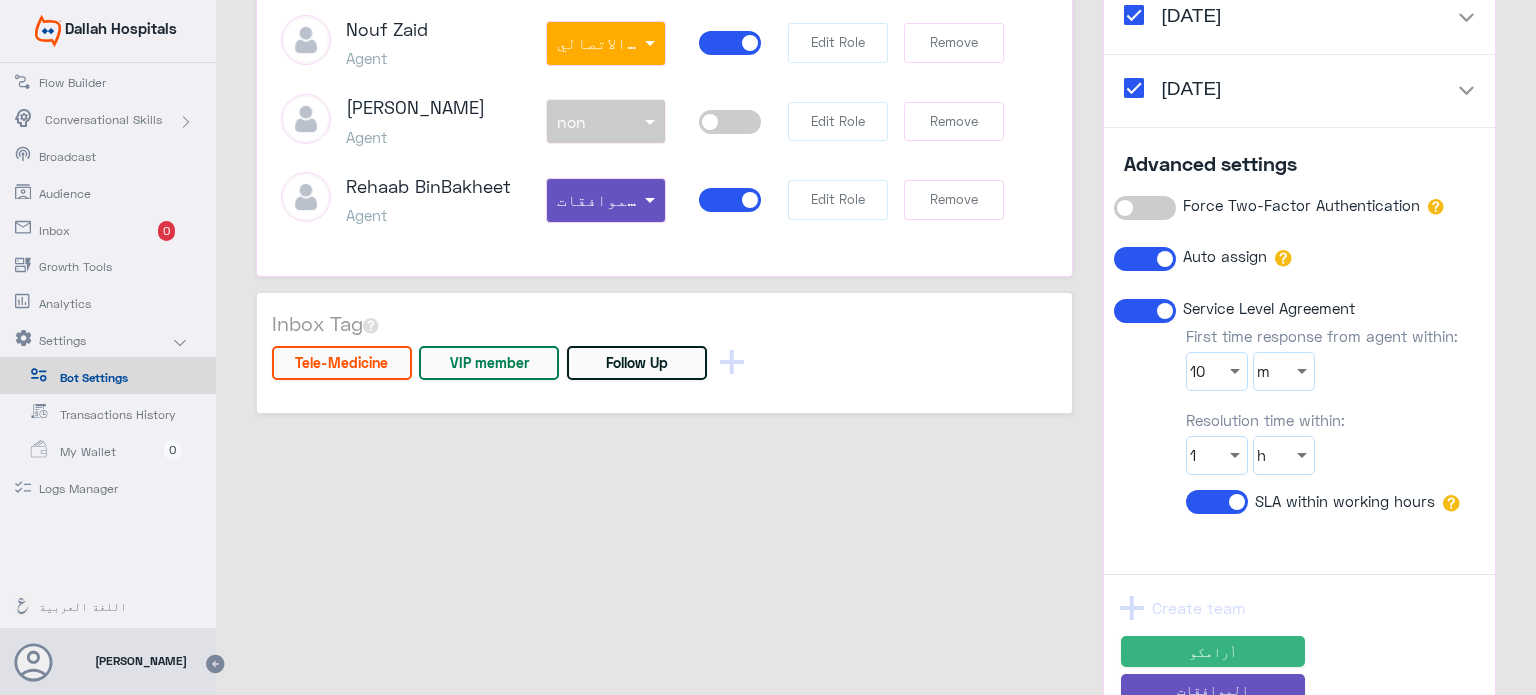 click 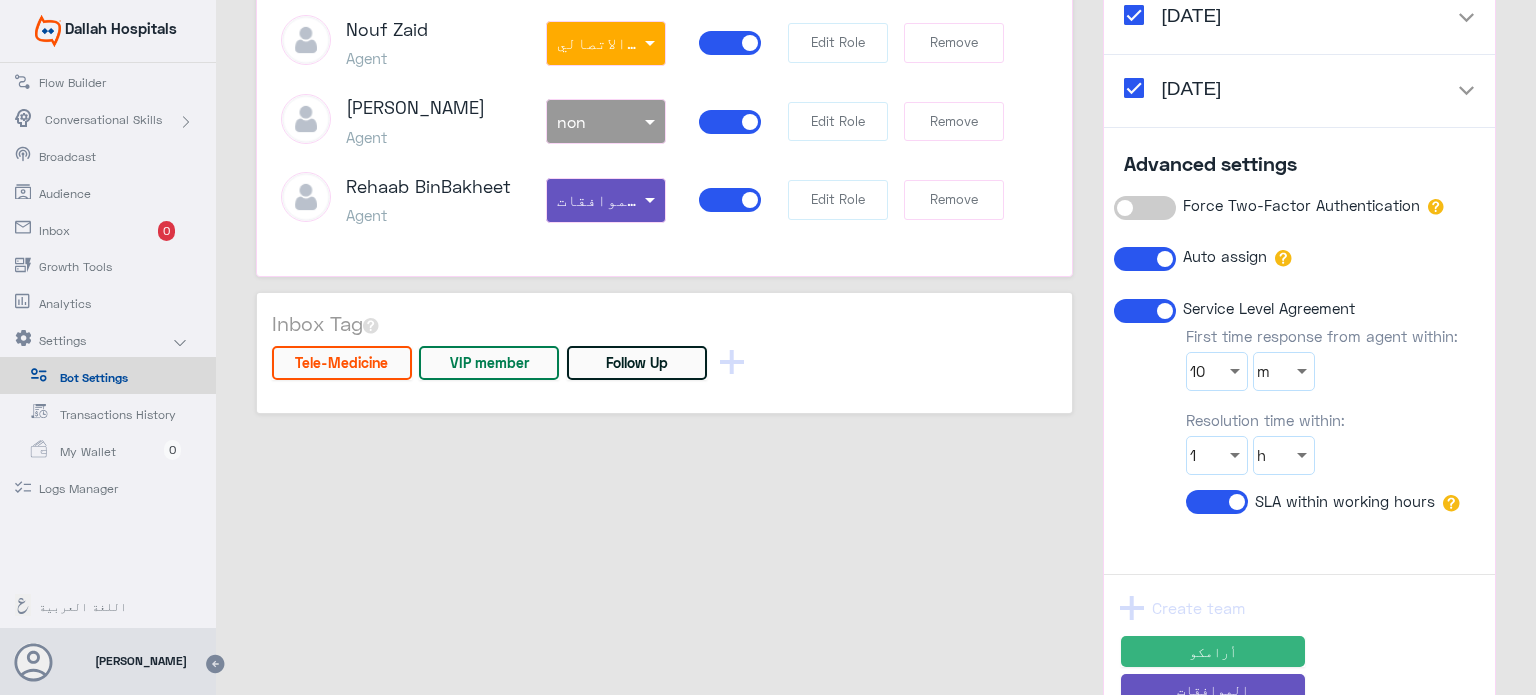 click 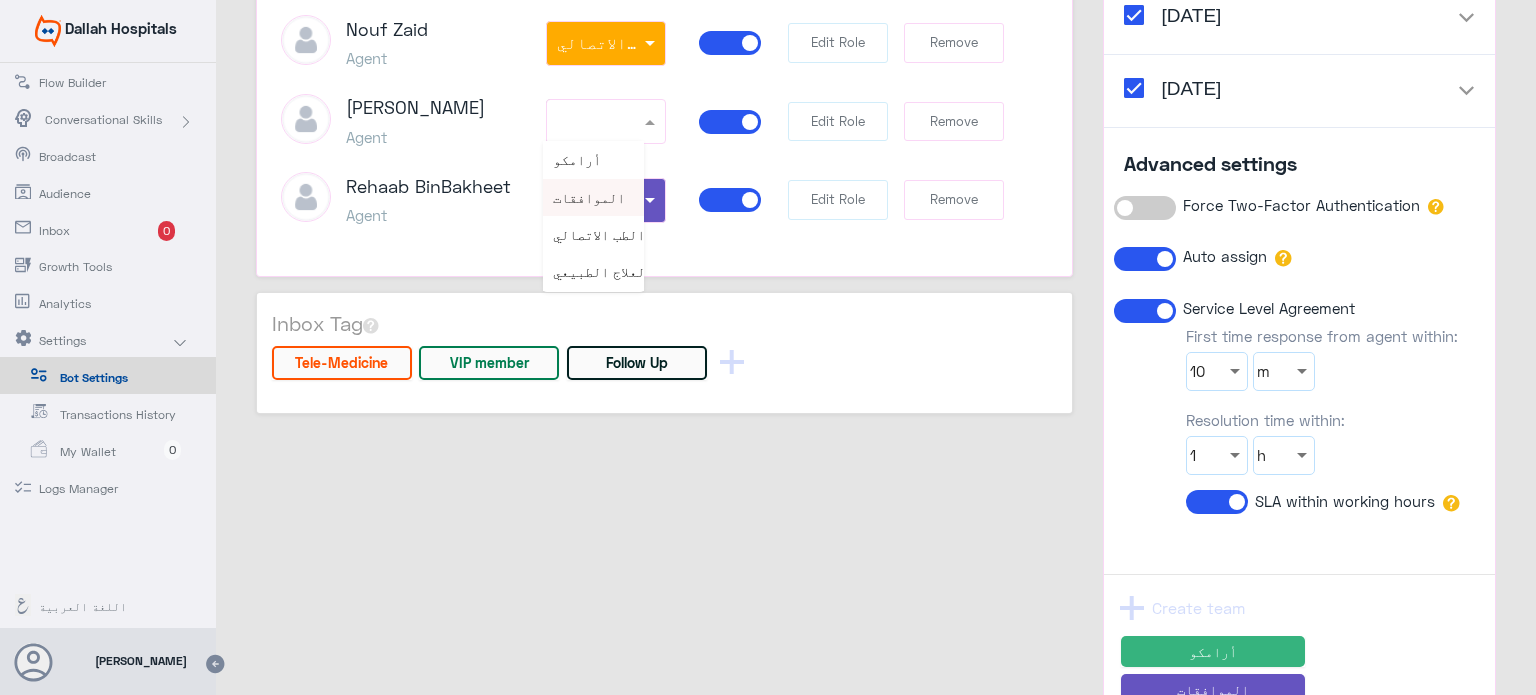 click on "الموافقات" at bounding box center [589, 197] 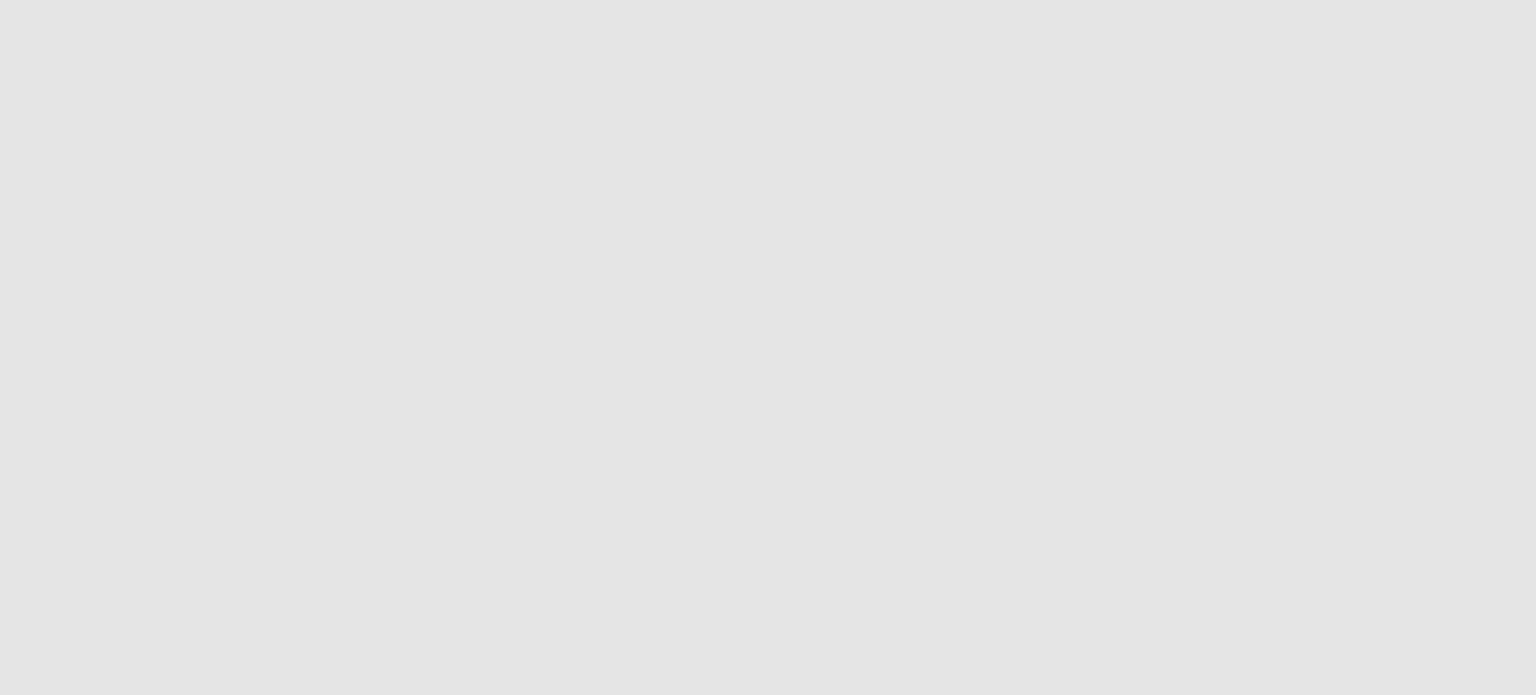 scroll, scrollTop: 0, scrollLeft: 0, axis: both 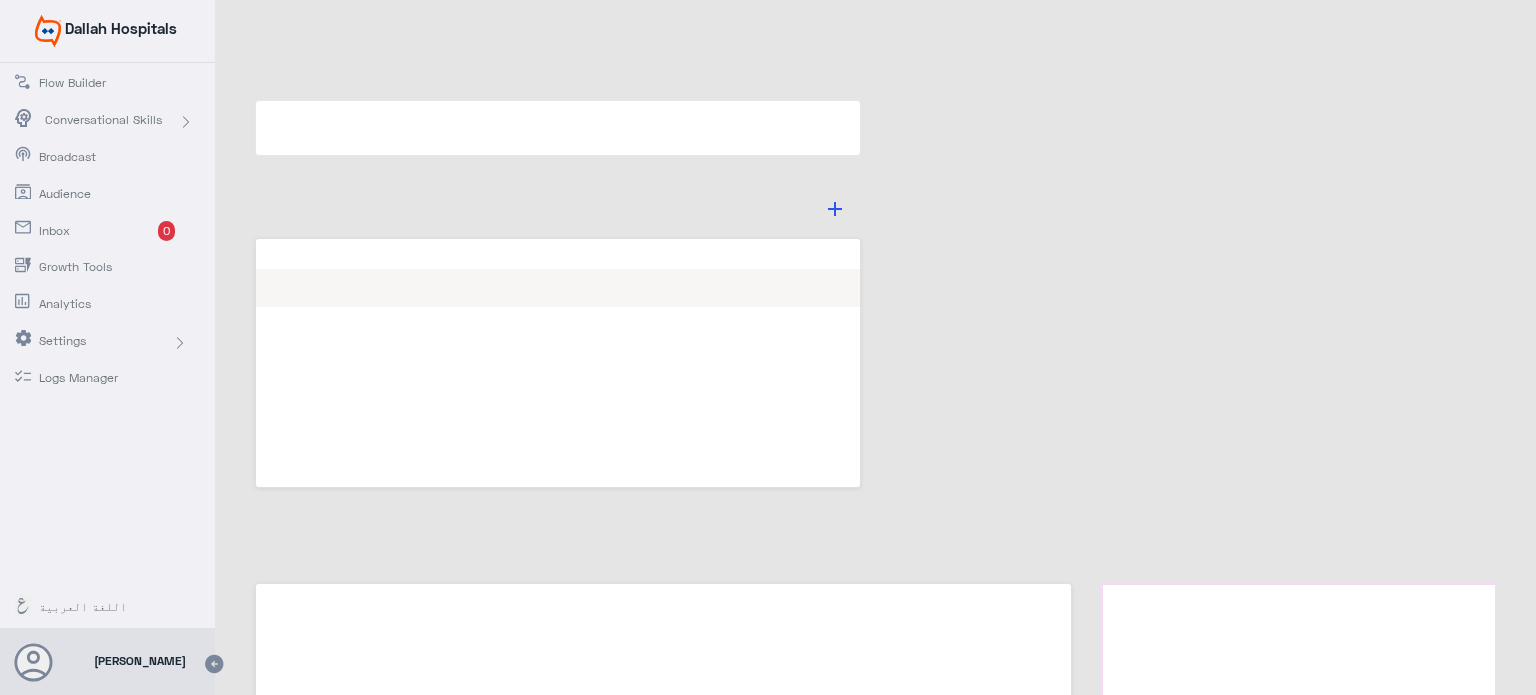 type on "Dallah Hospitals" 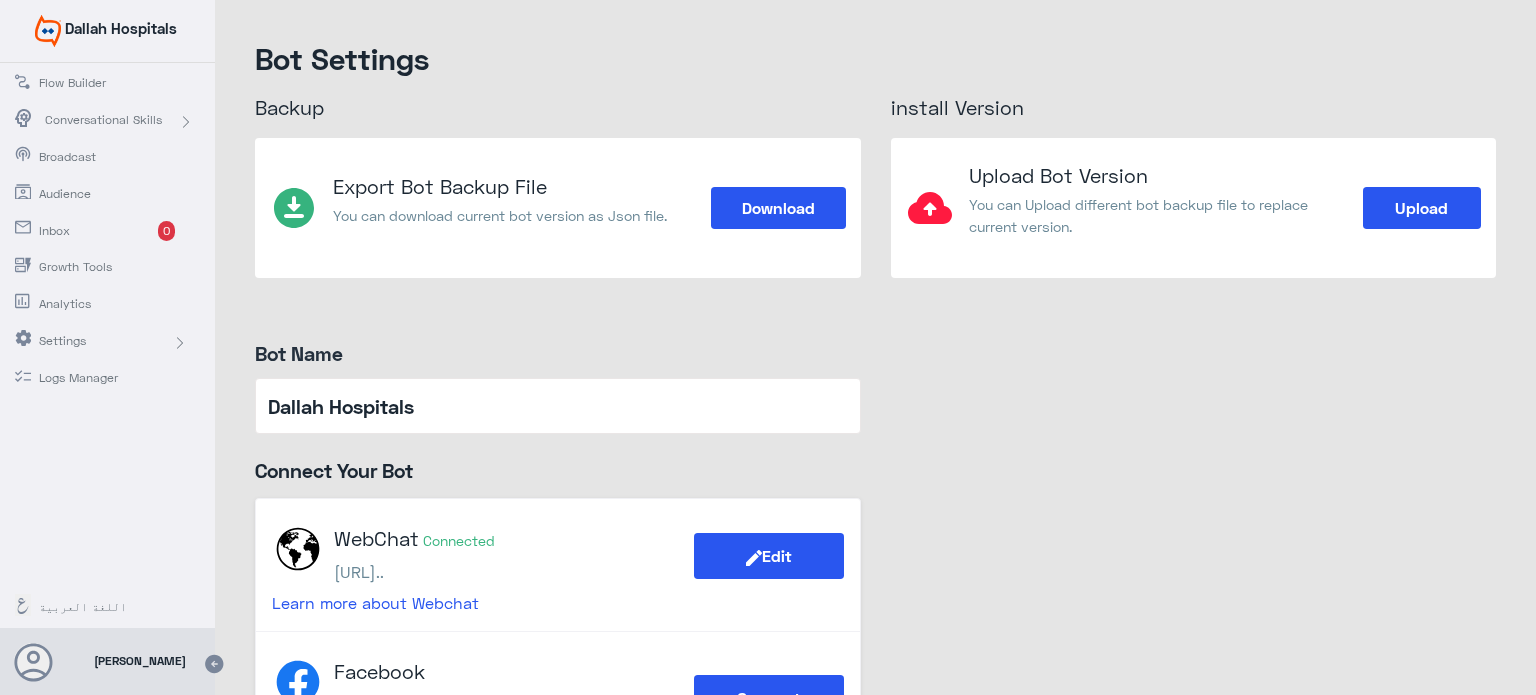 click on "Inbox" 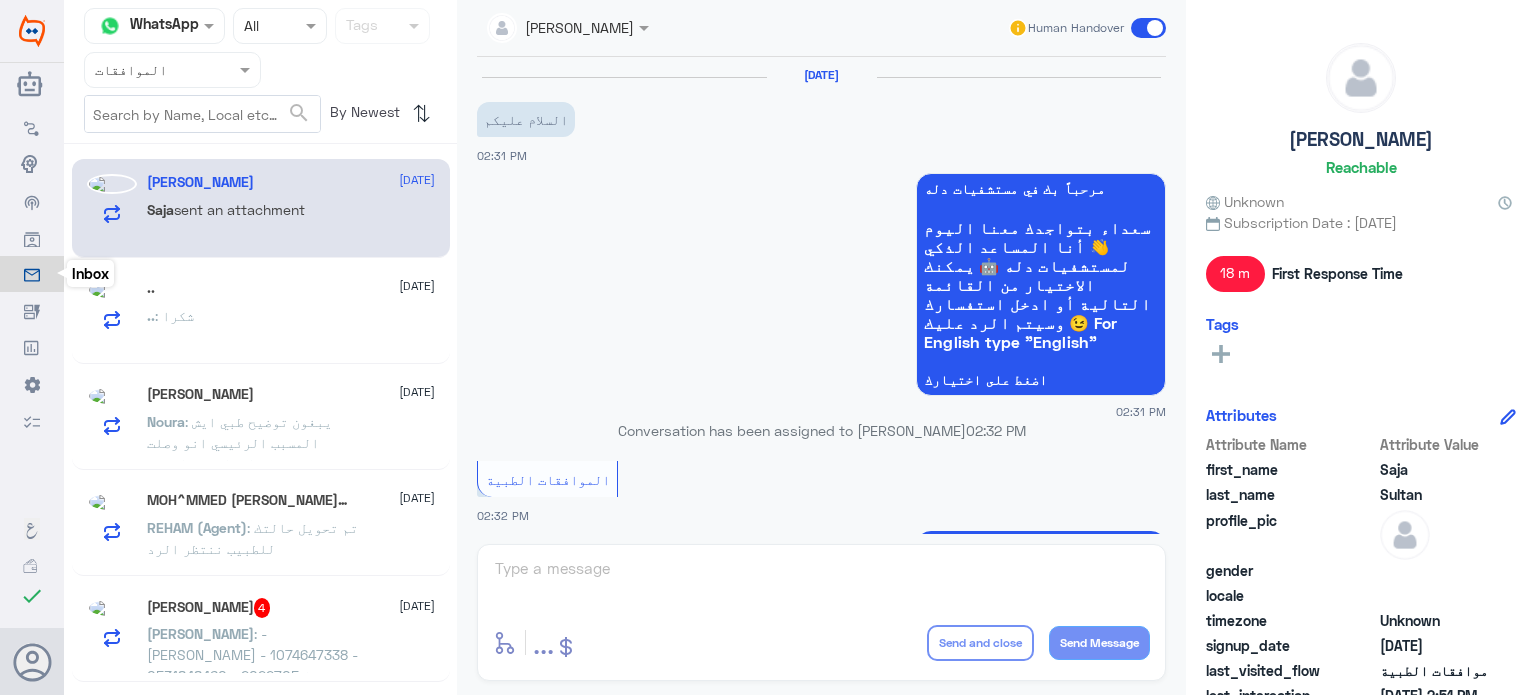 scroll, scrollTop: 1051, scrollLeft: 0, axis: vertical 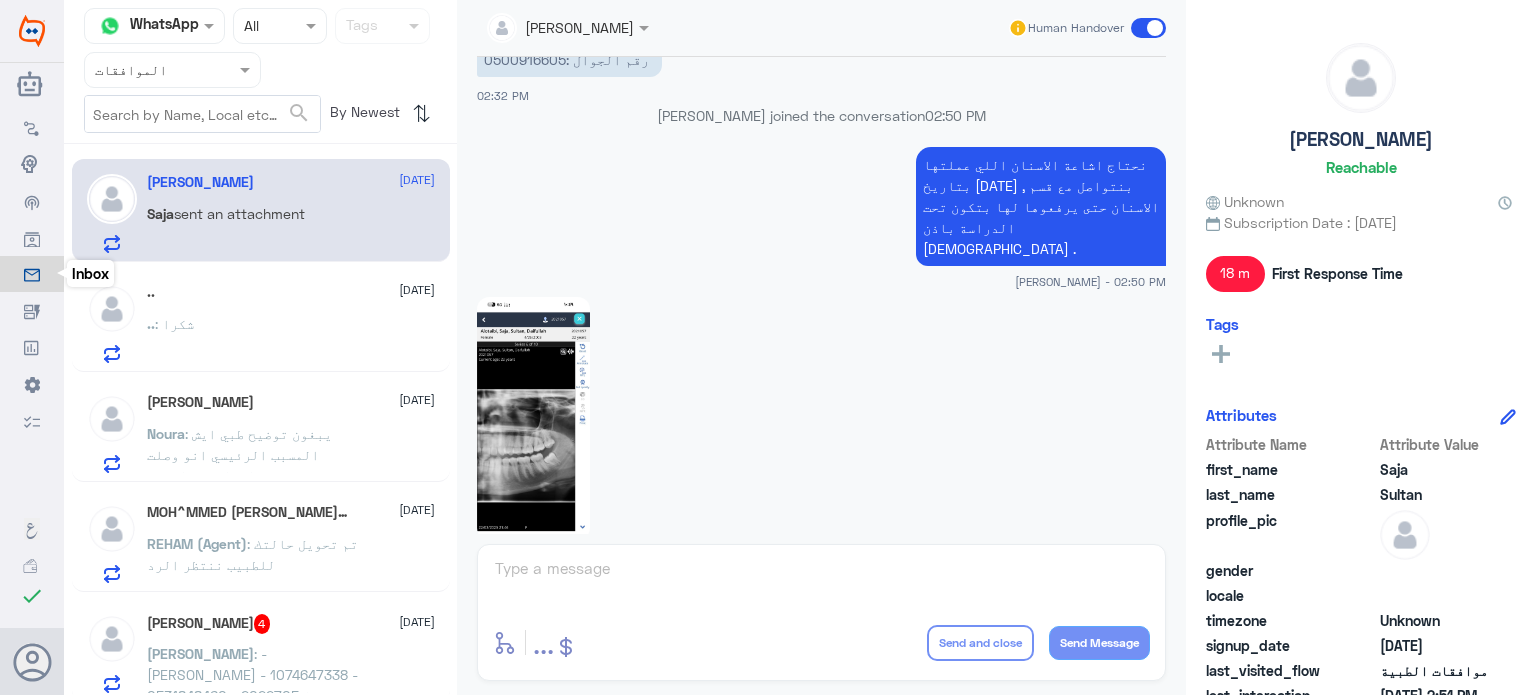 click at bounding box center [148, 69] 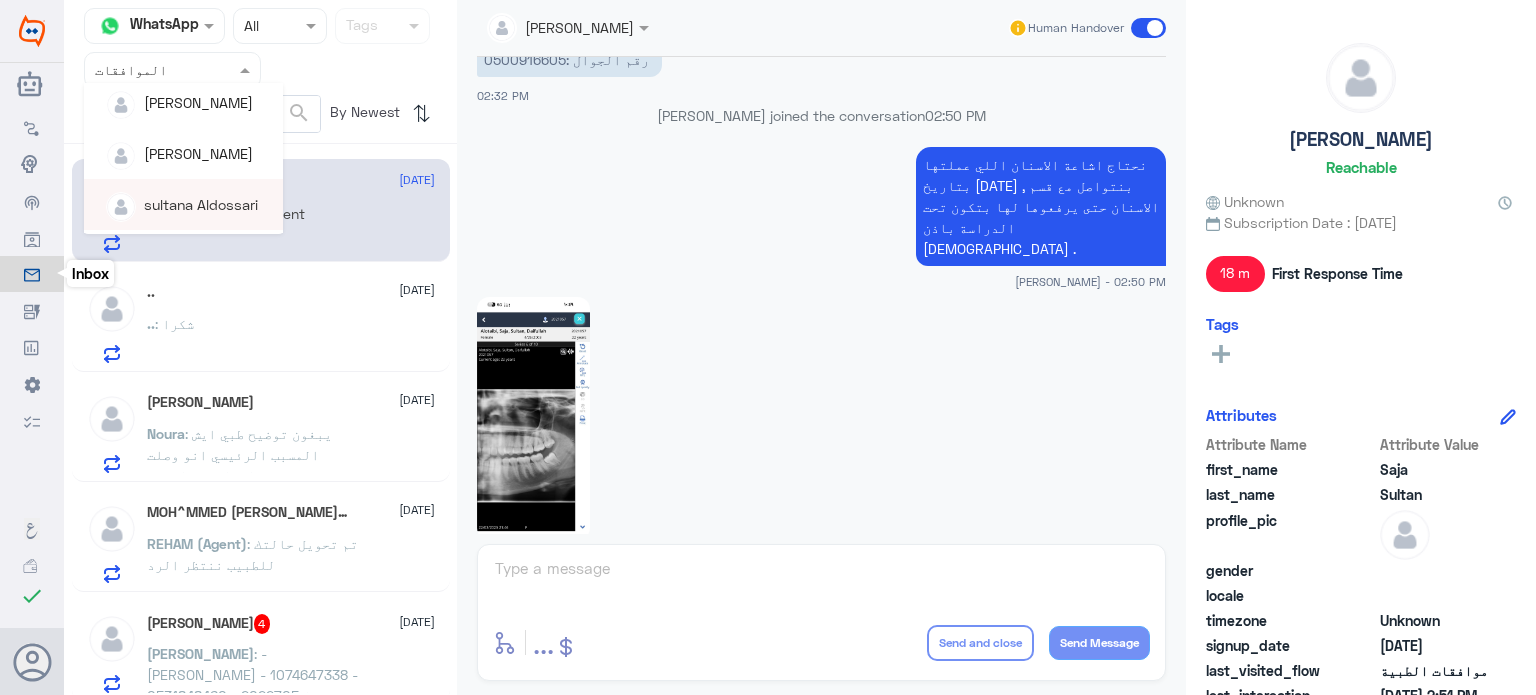 scroll, scrollTop: 368, scrollLeft: 0, axis: vertical 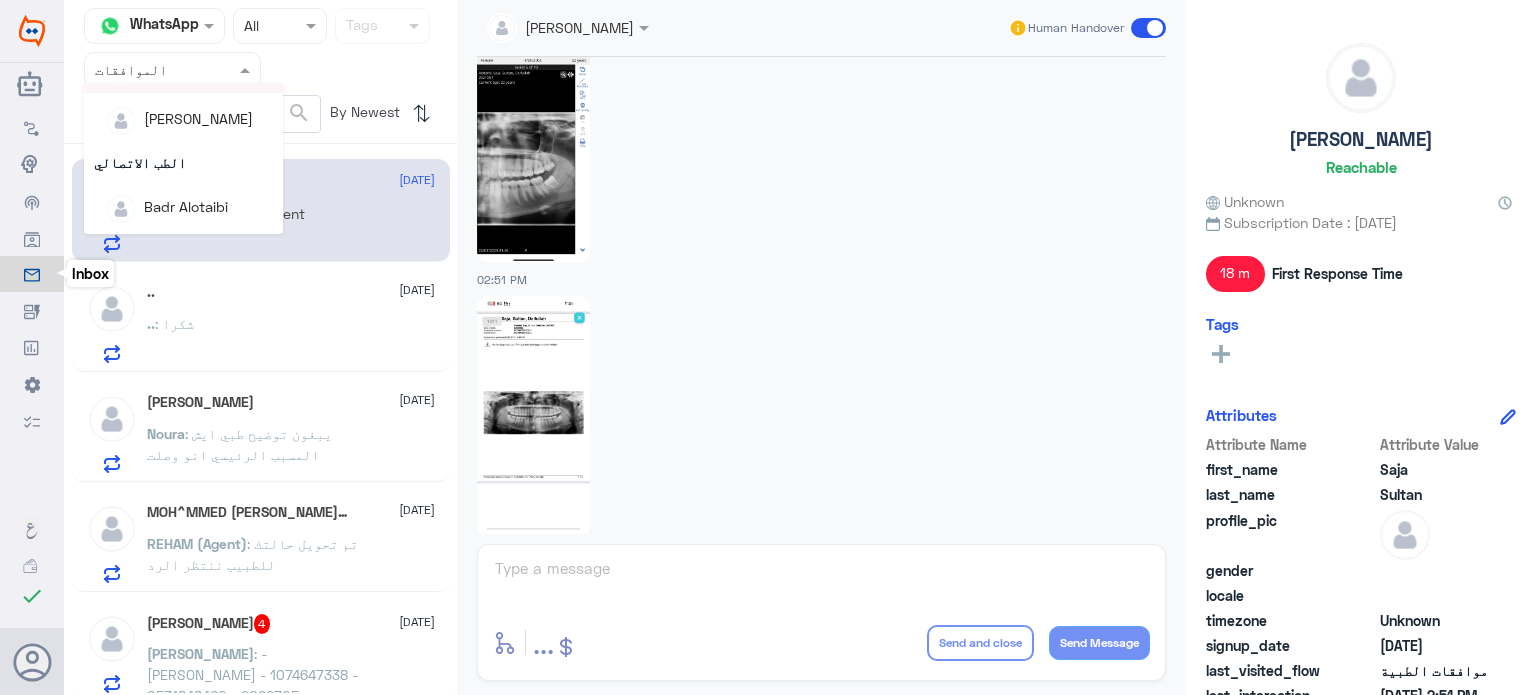 click on "Assigned on الموافقات" 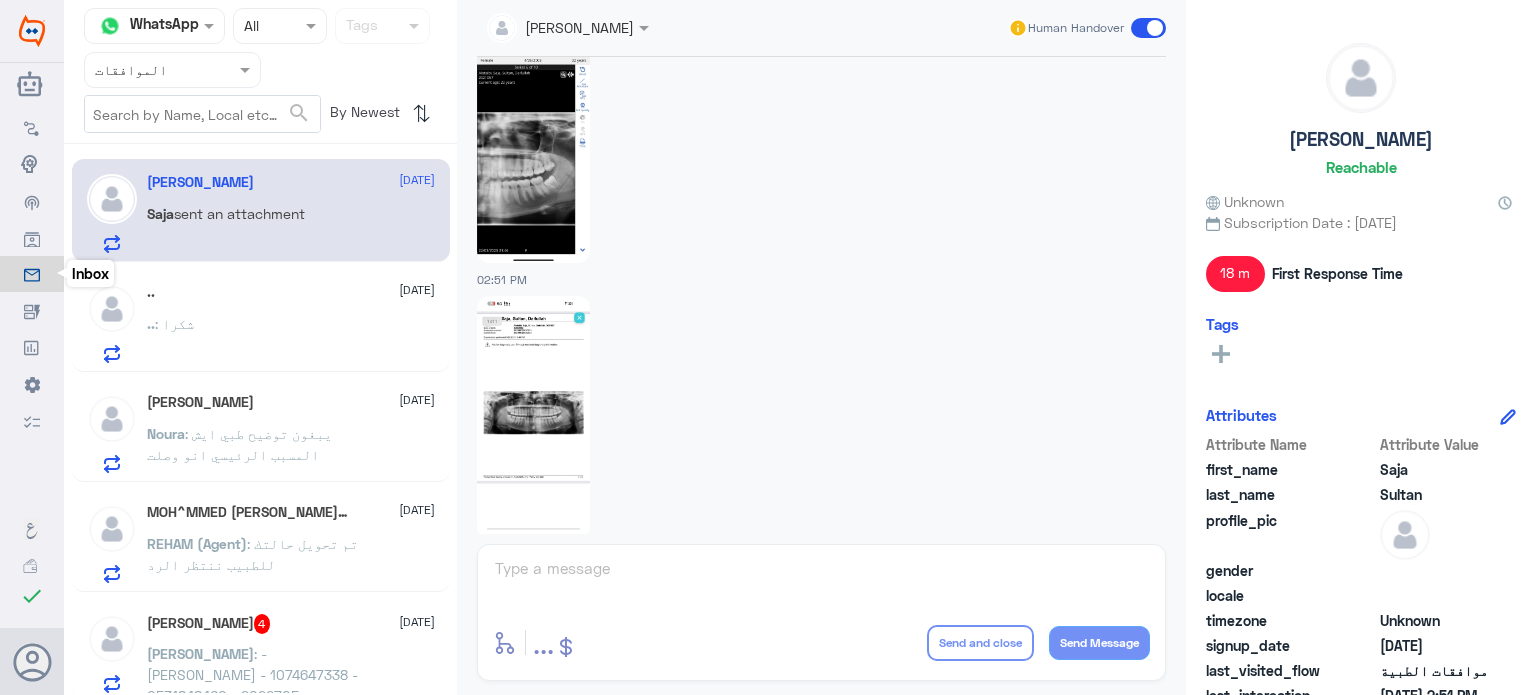 click on ": شكرا" 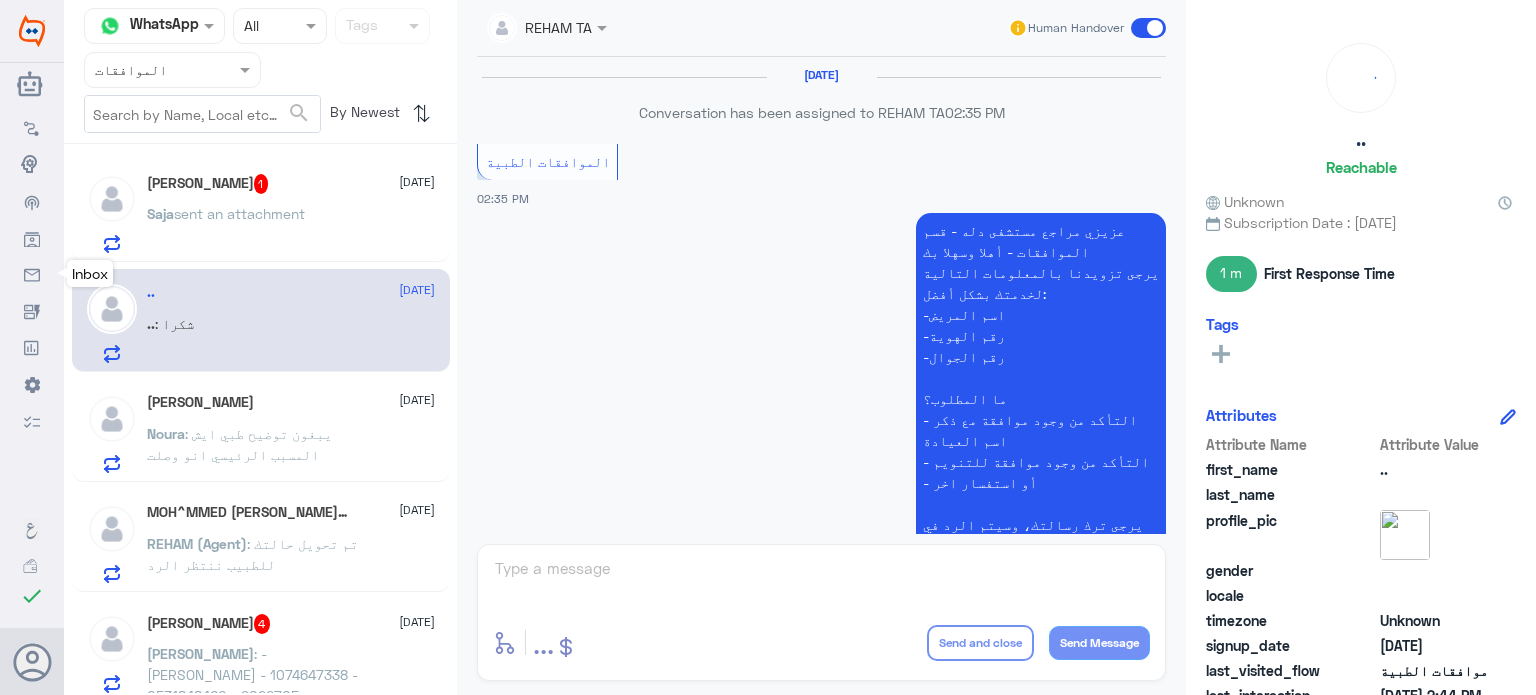 scroll, scrollTop: 656, scrollLeft: 0, axis: vertical 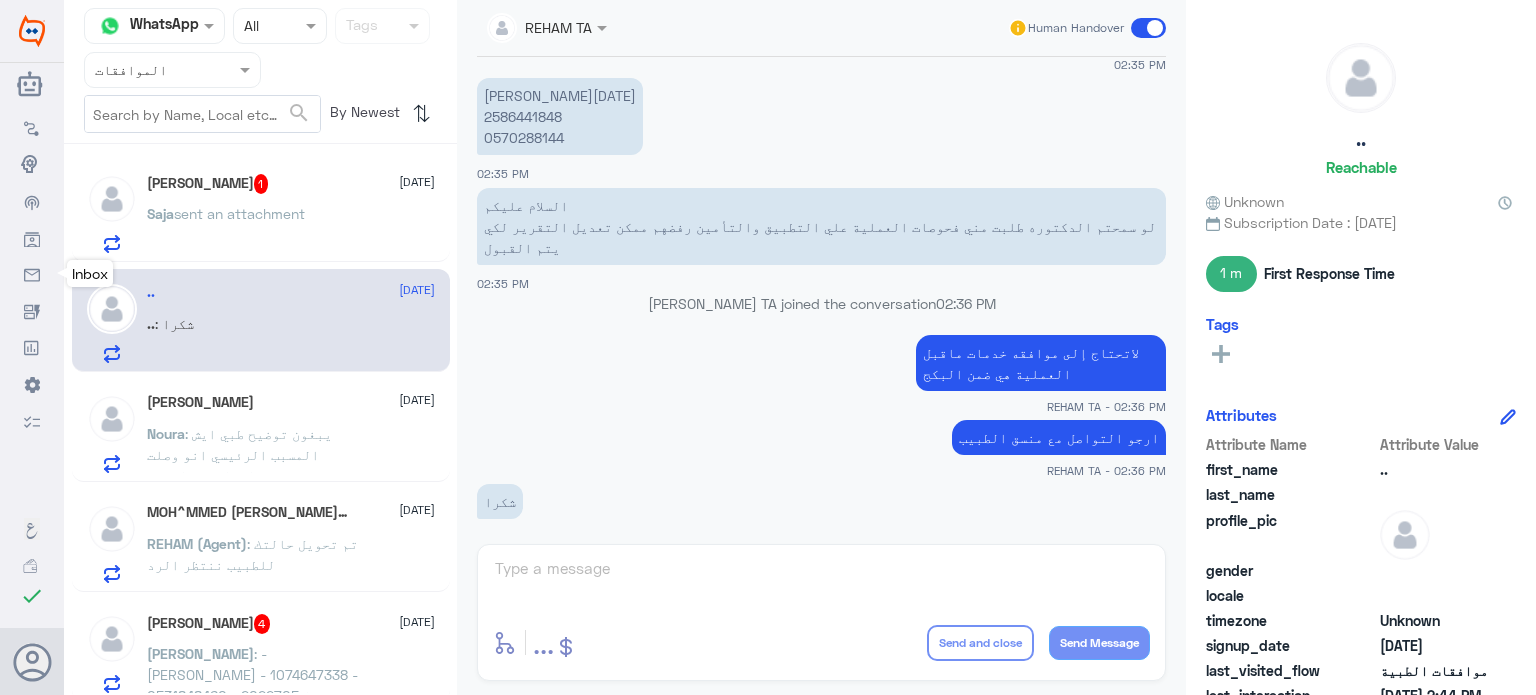 click on "Noura Alsagah  21 July" 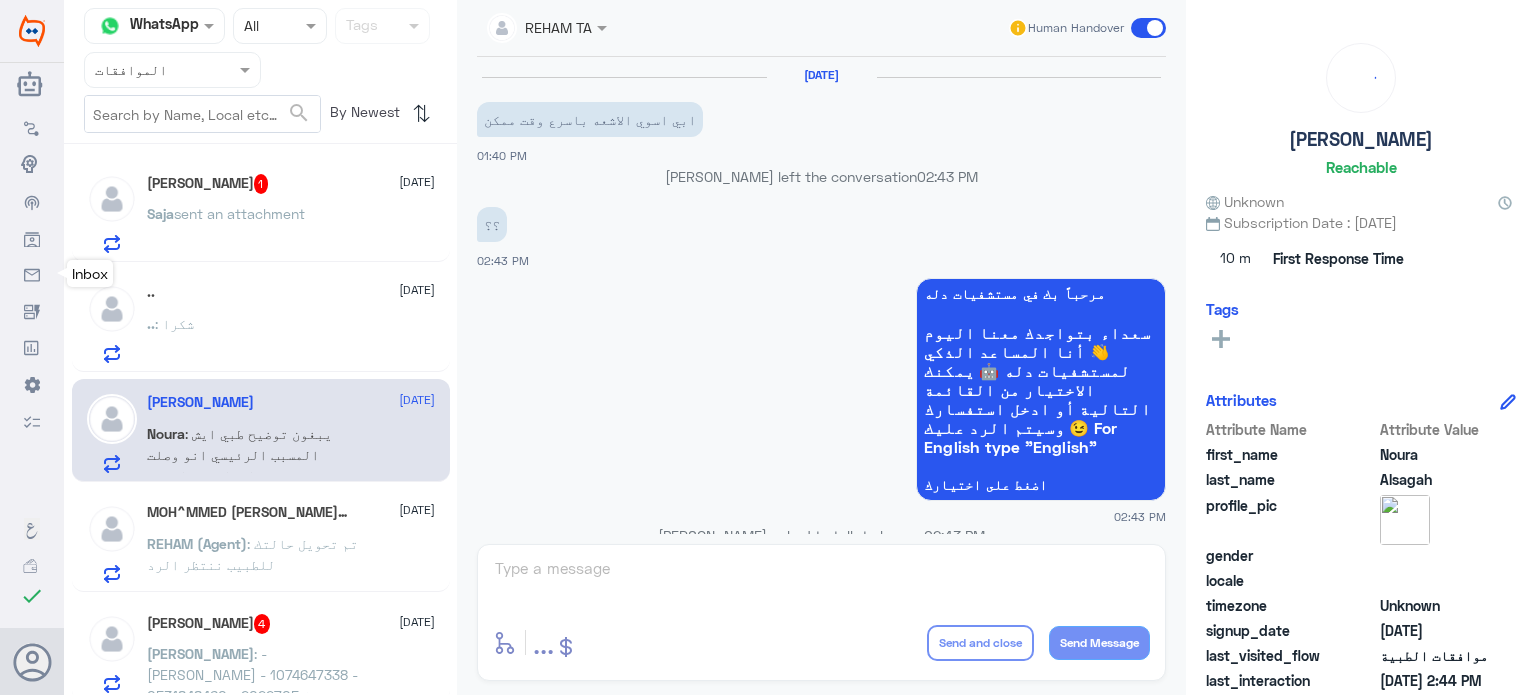 scroll, scrollTop: 827, scrollLeft: 0, axis: vertical 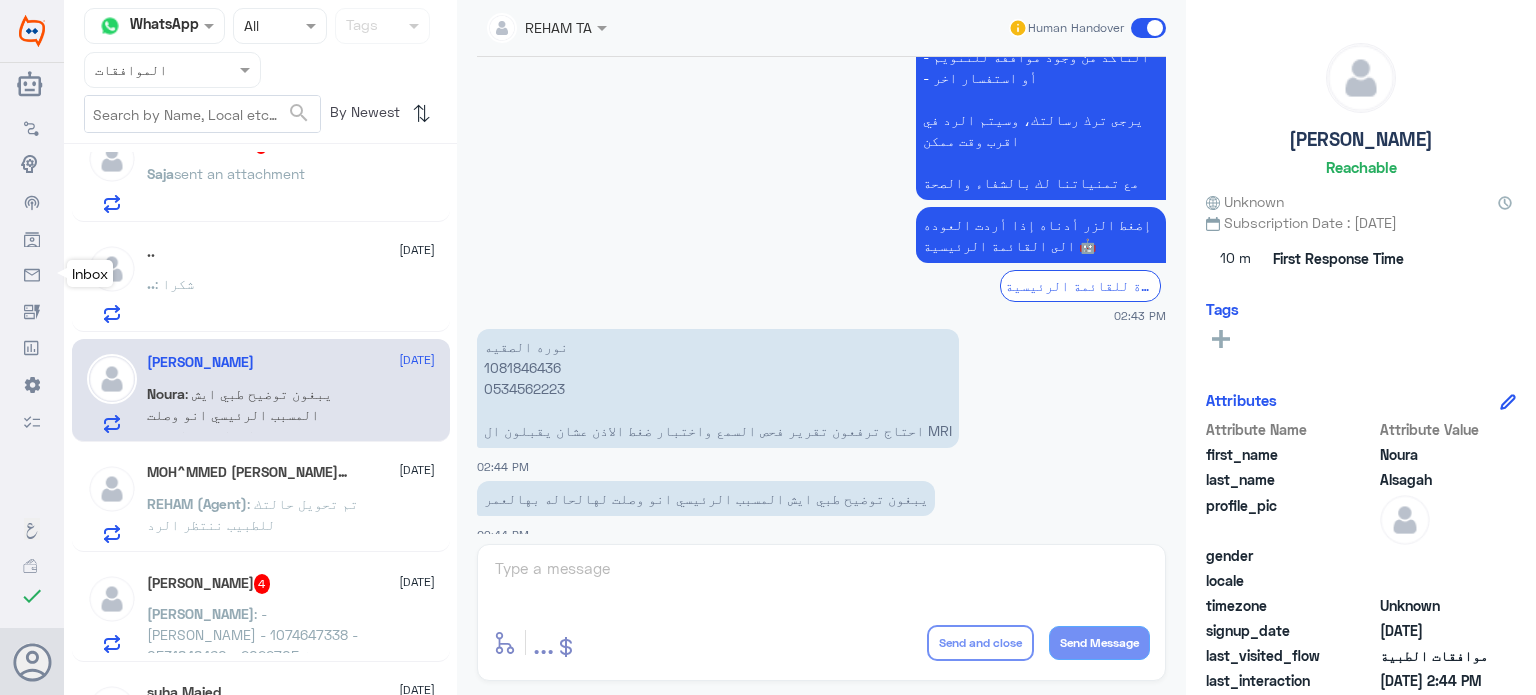 click on "MOH^MMED [PERSON_NAME] 🫧" 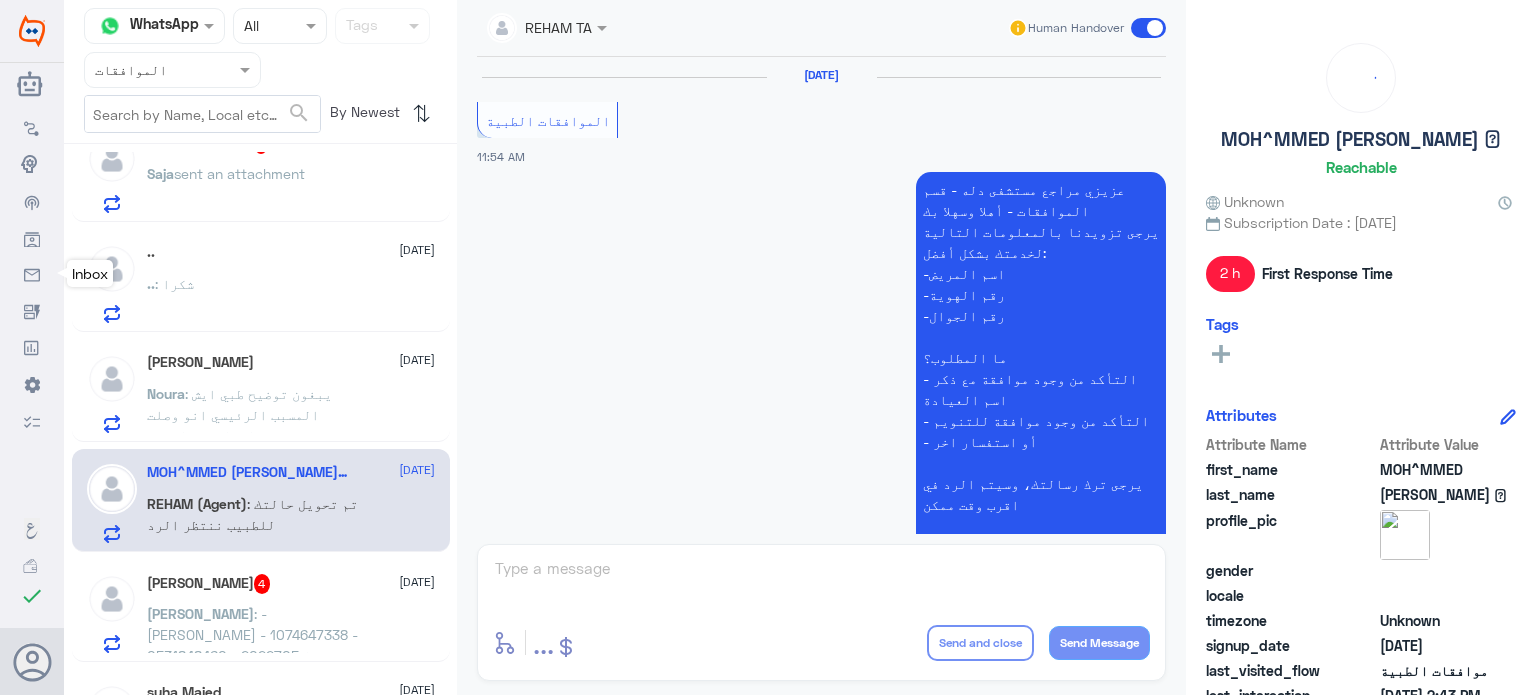 scroll, scrollTop: 874, scrollLeft: 0, axis: vertical 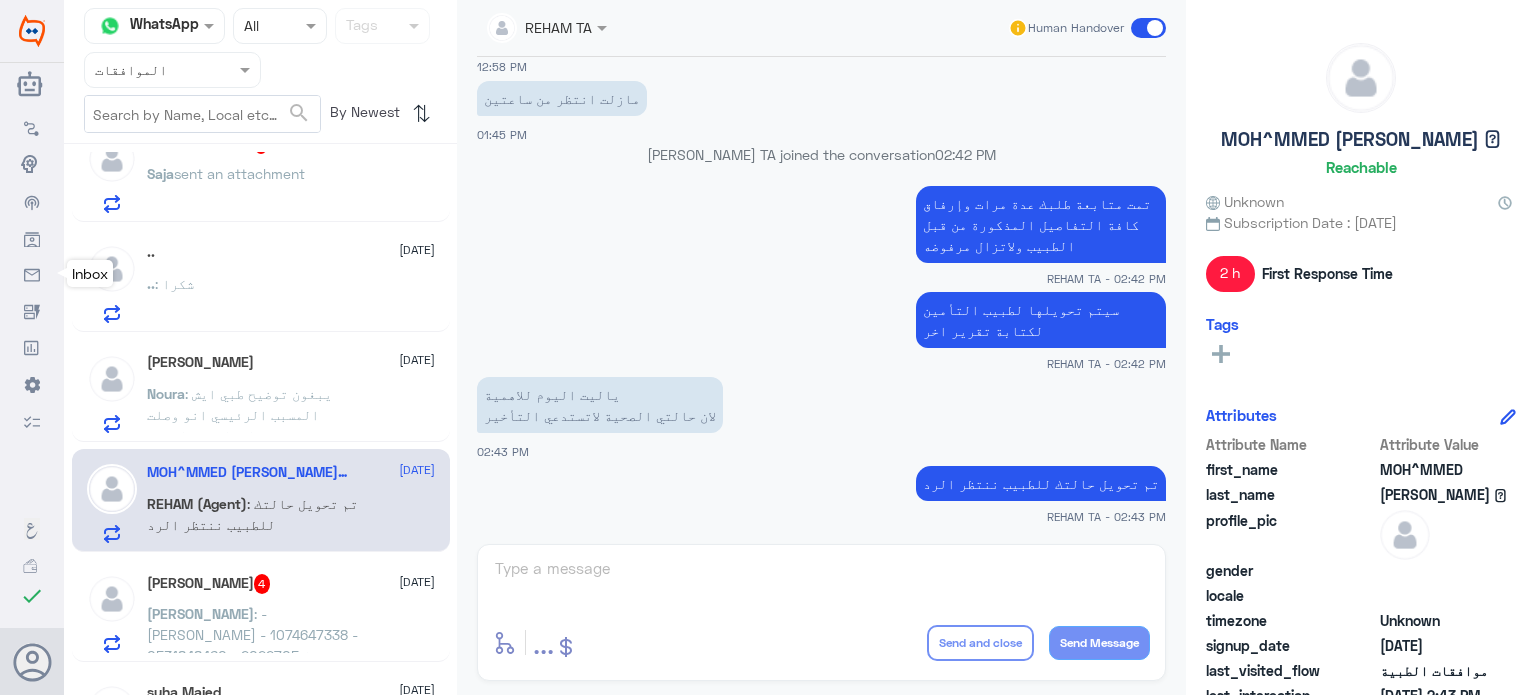click on "Abdullah Mohammed  4" 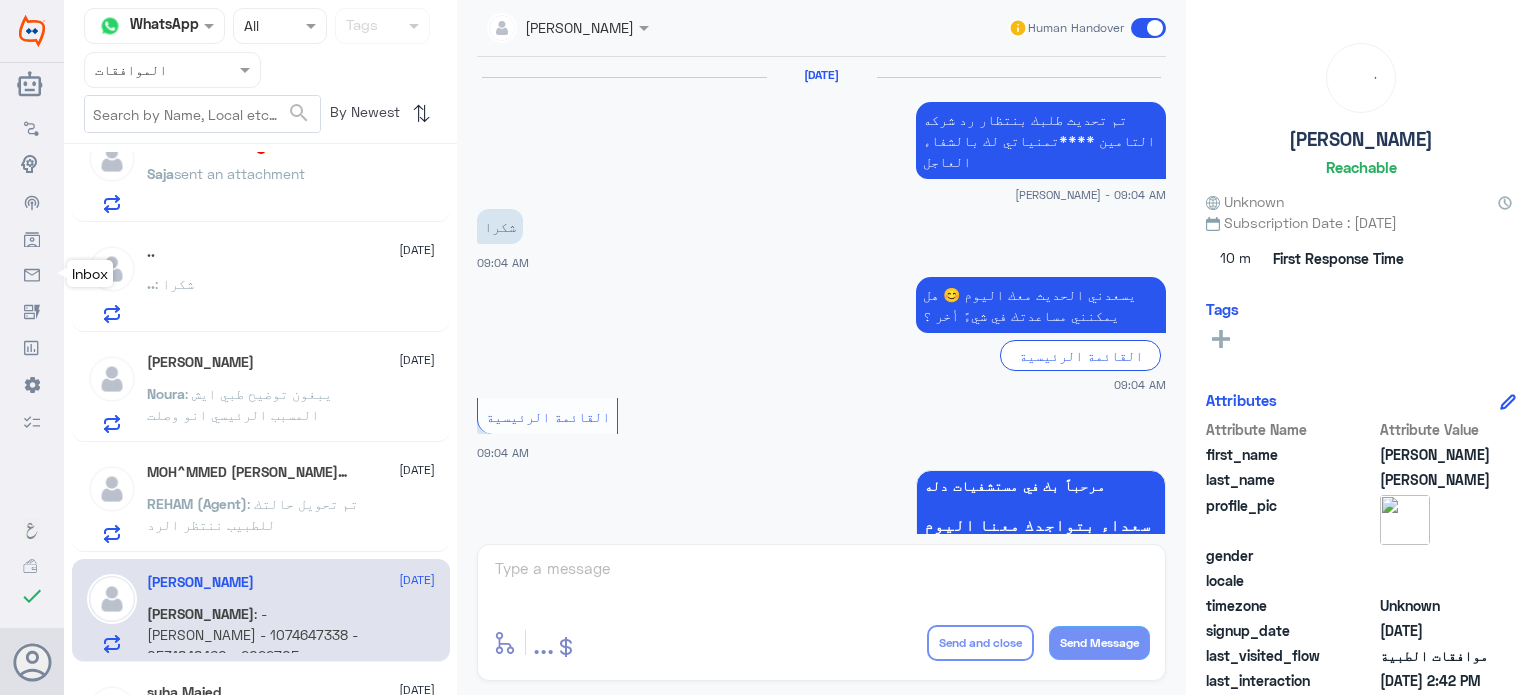 scroll, scrollTop: 1006, scrollLeft: 0, axis: vertical 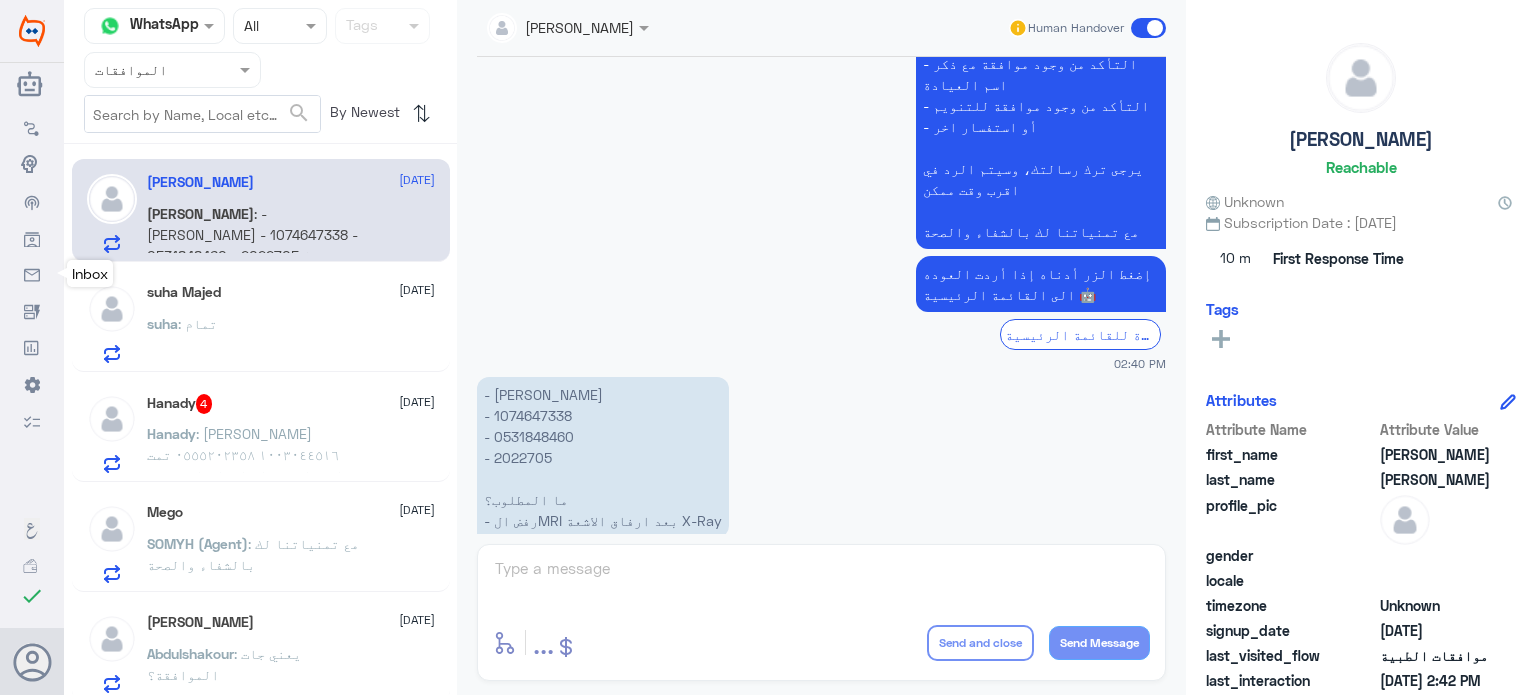 click on "suha Majed  21 July suha : تمام" 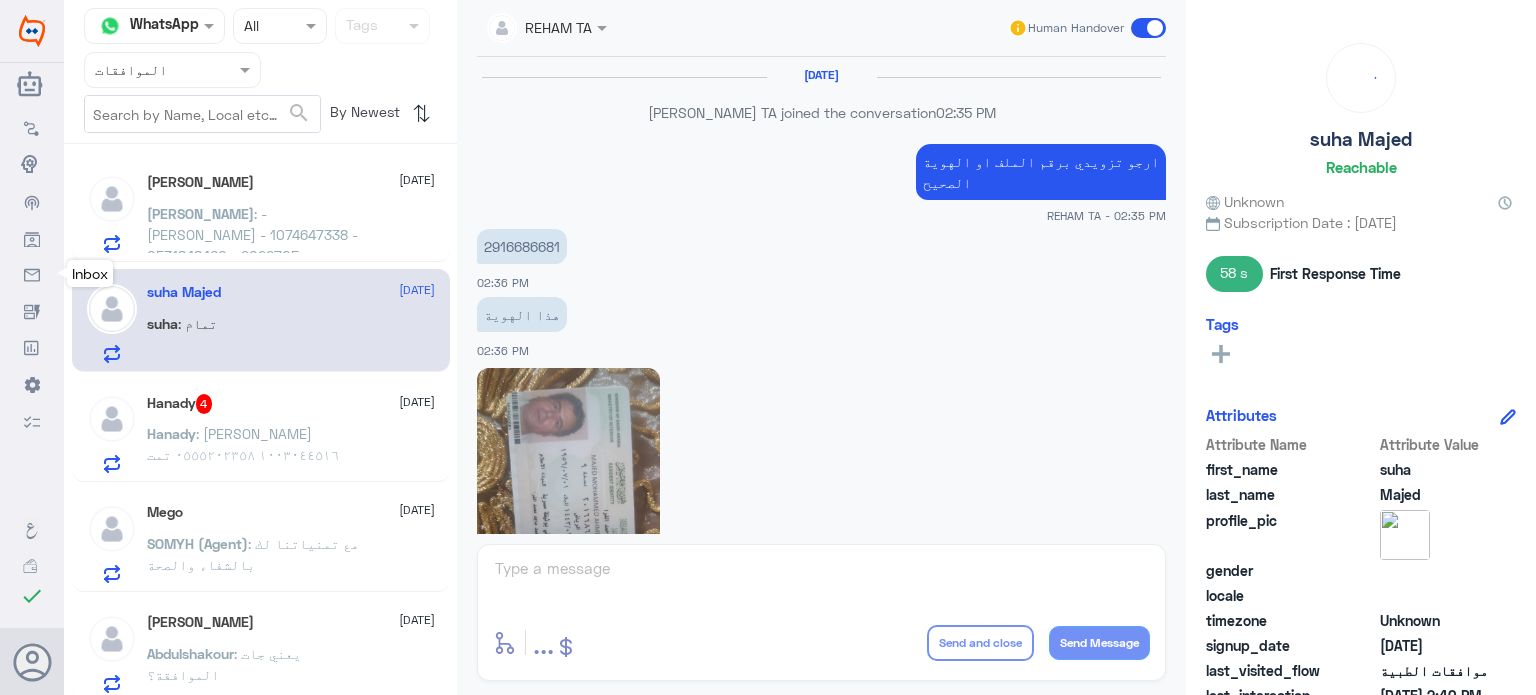 scroll, scrollTop: 487, scrollLeft: 0, axis: vertical 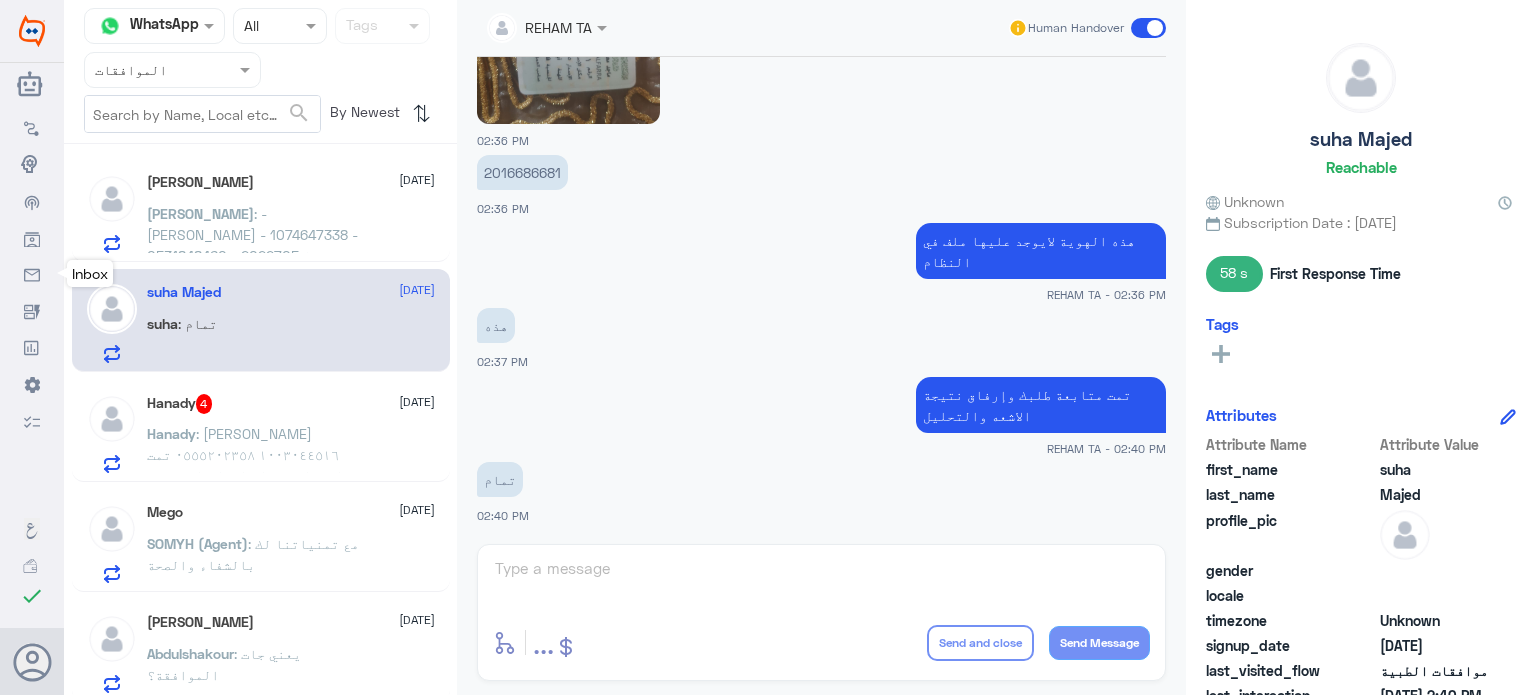 click on ": [PERSON_NAME]
١٠٠٣٠٤٤٥١٦
٠٥٥٥٢٠٢٣٥٨
تمت الموافقة على العلاج الطبيعي عندكم [PERSON_NAME] و عمل تحويل لأننا نريد عمل العلاج لمركز قريب من البيت.
شكراً لكم" 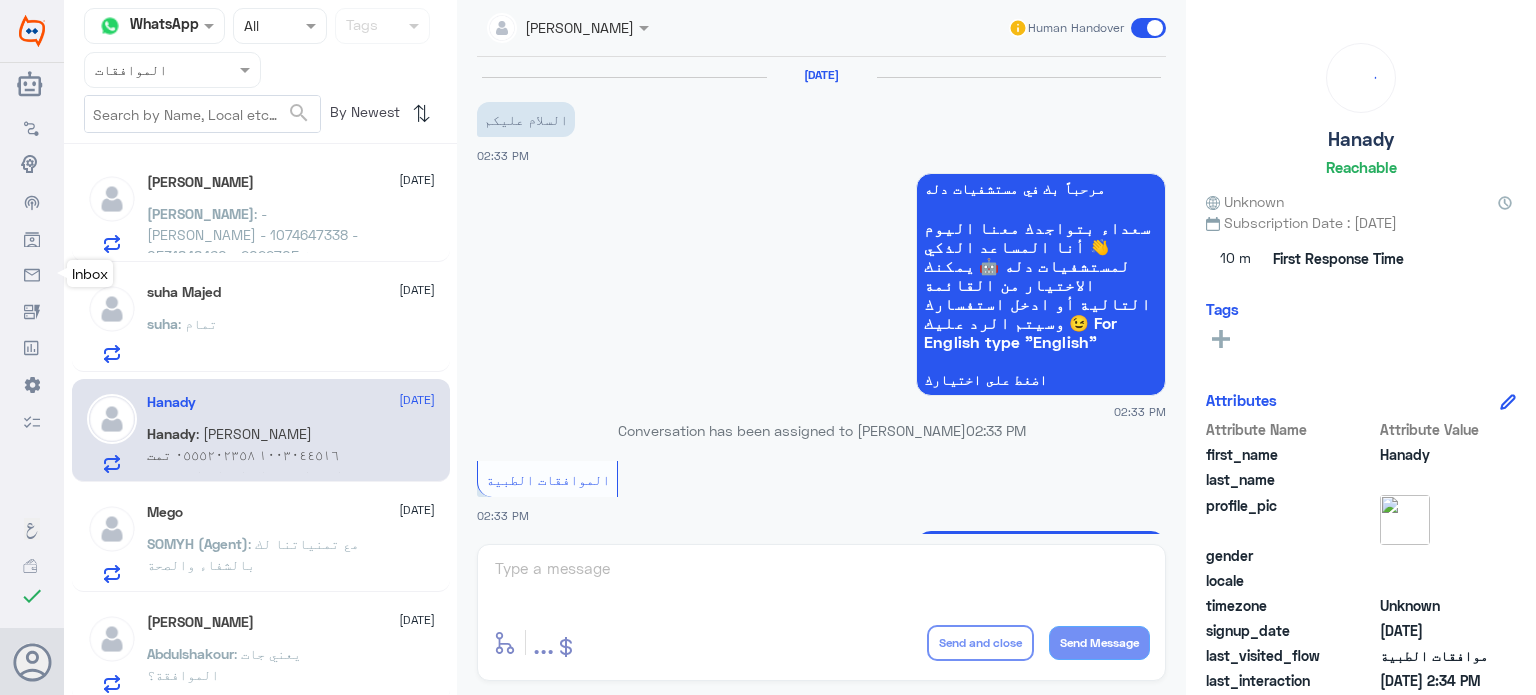 scroll, scrollTop: 784, scrollLeft: 0, axis: vertical 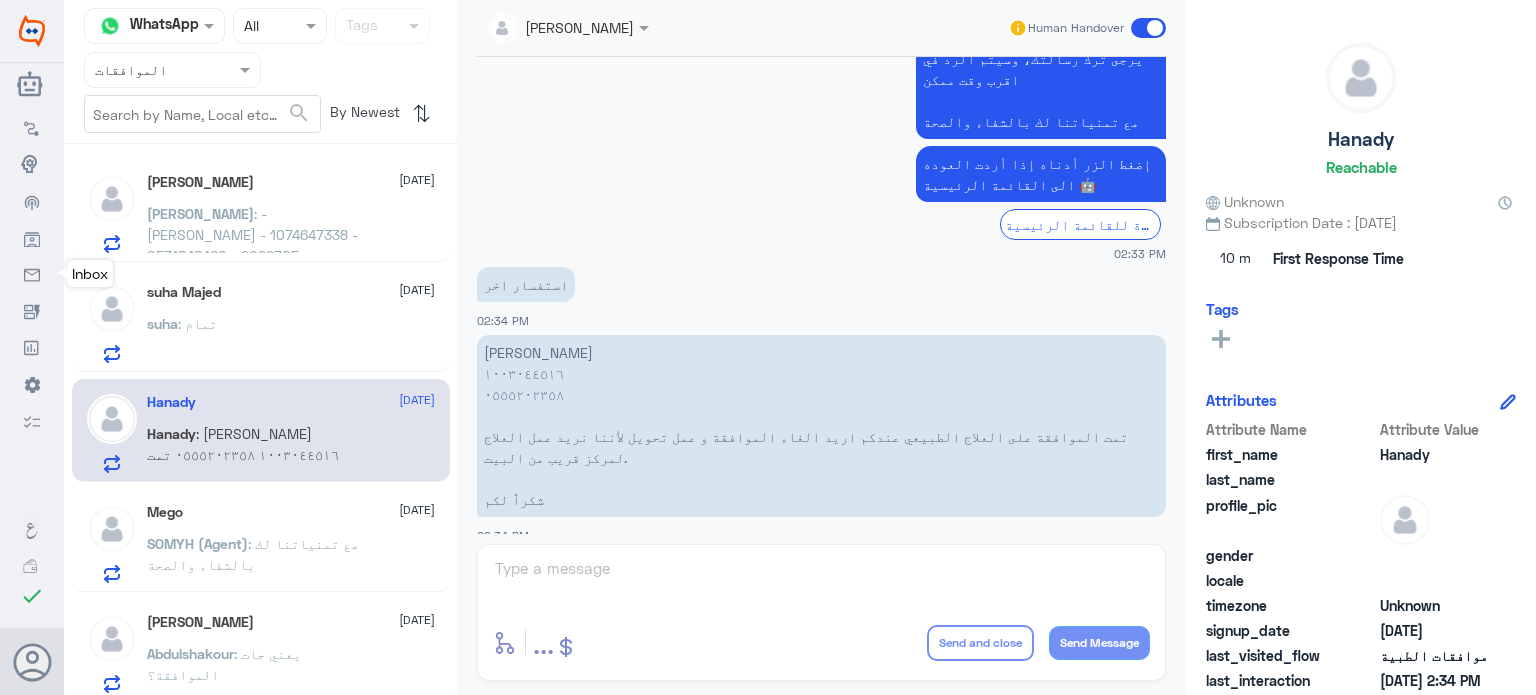 click on "Mego   21 July  SOMYH (Agent)  : مع تمنياتنا لك بالشفاء والصحة" 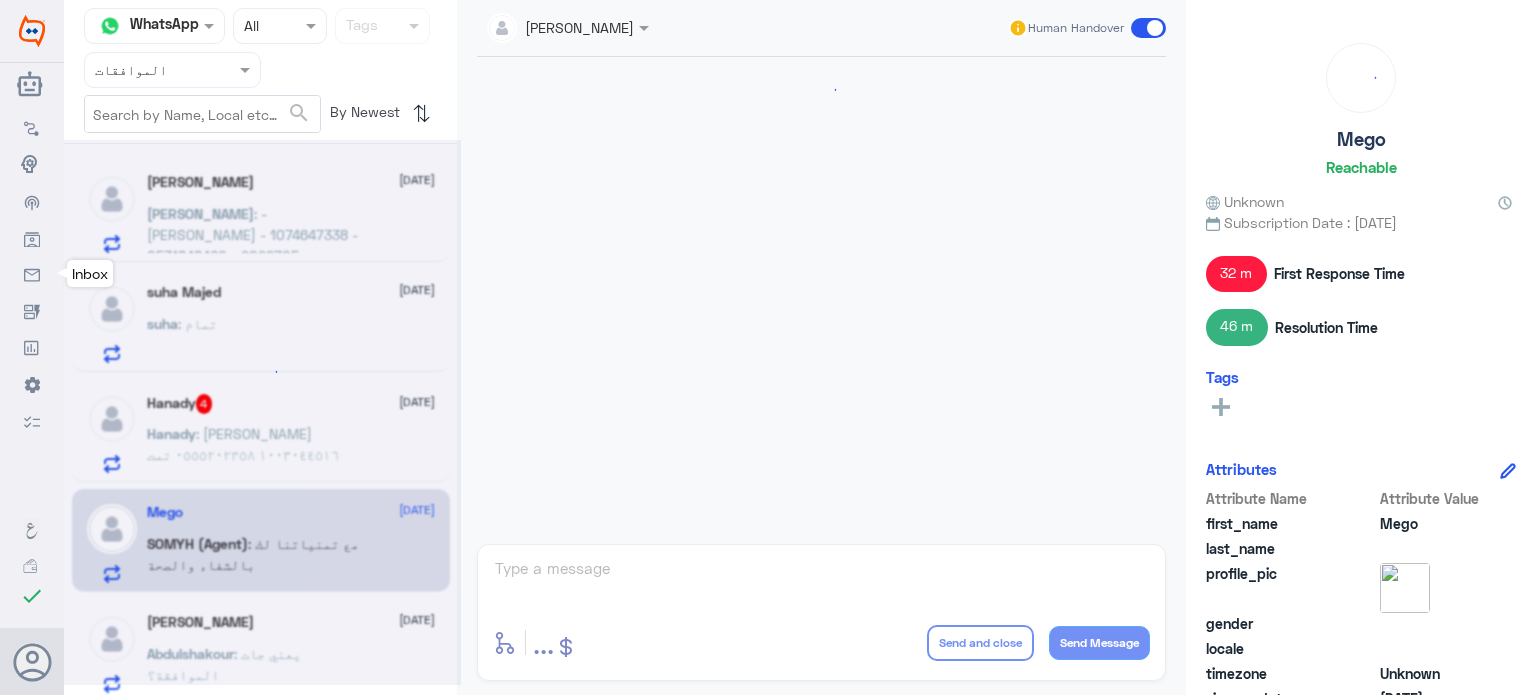 scroll, scrollTop: 694, scrollLeft: 0, axis: vertical 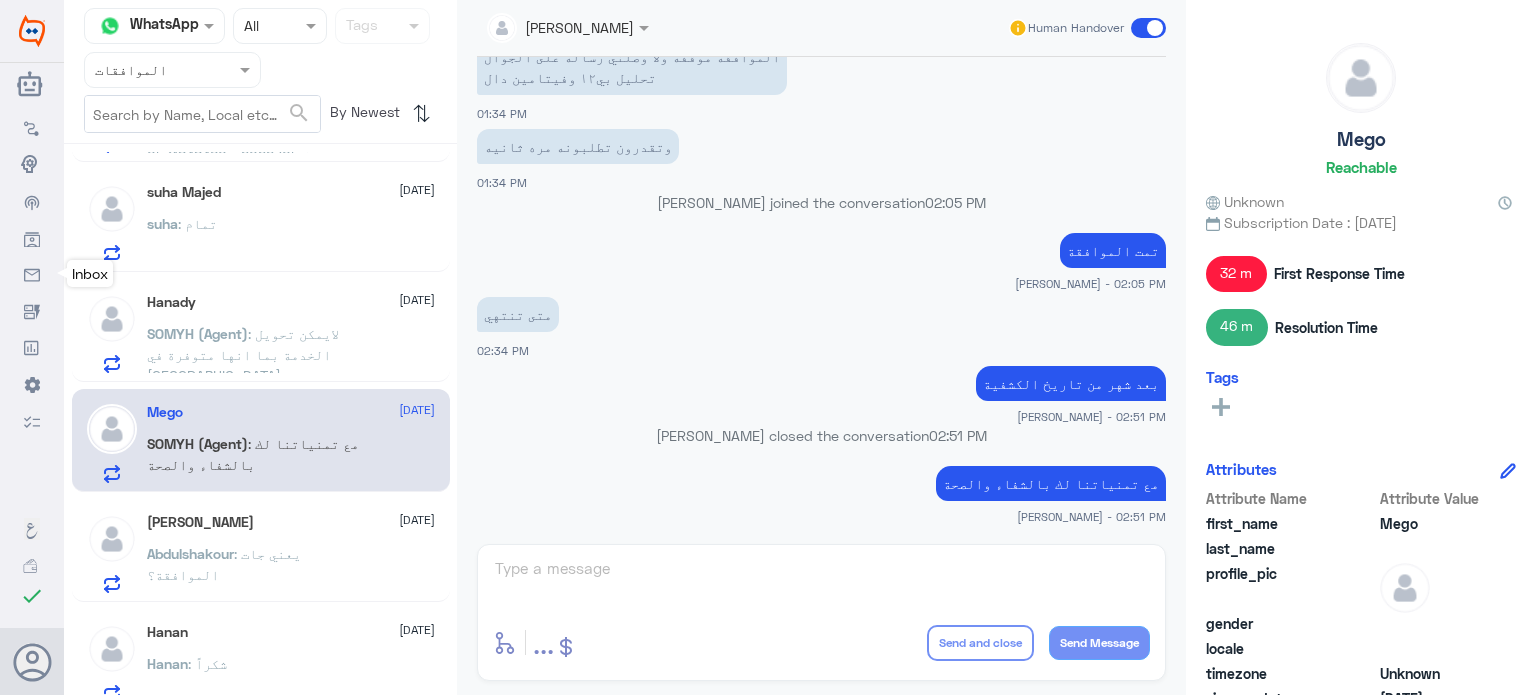 click on "Abdulshakour" 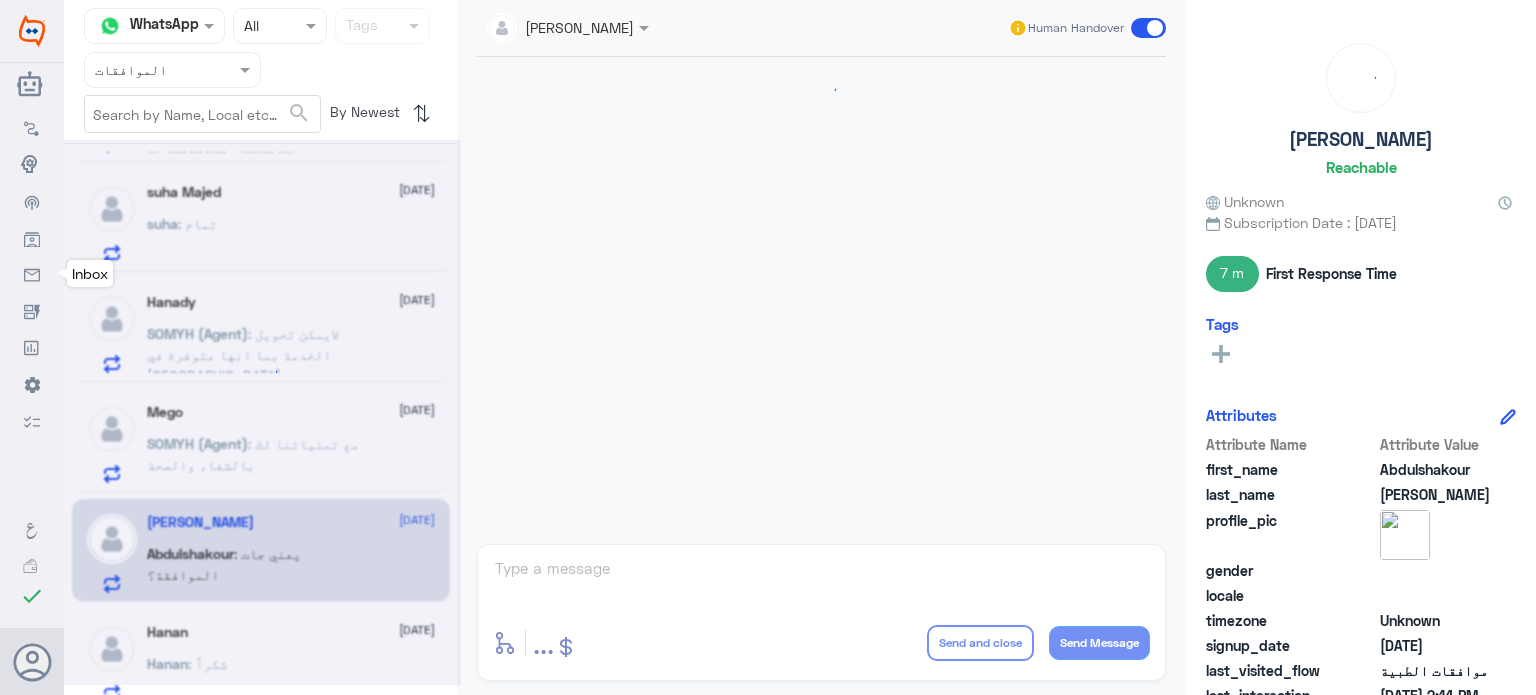 scroll, scrollTop: 884, scrollLeft: 0, axis: vertical 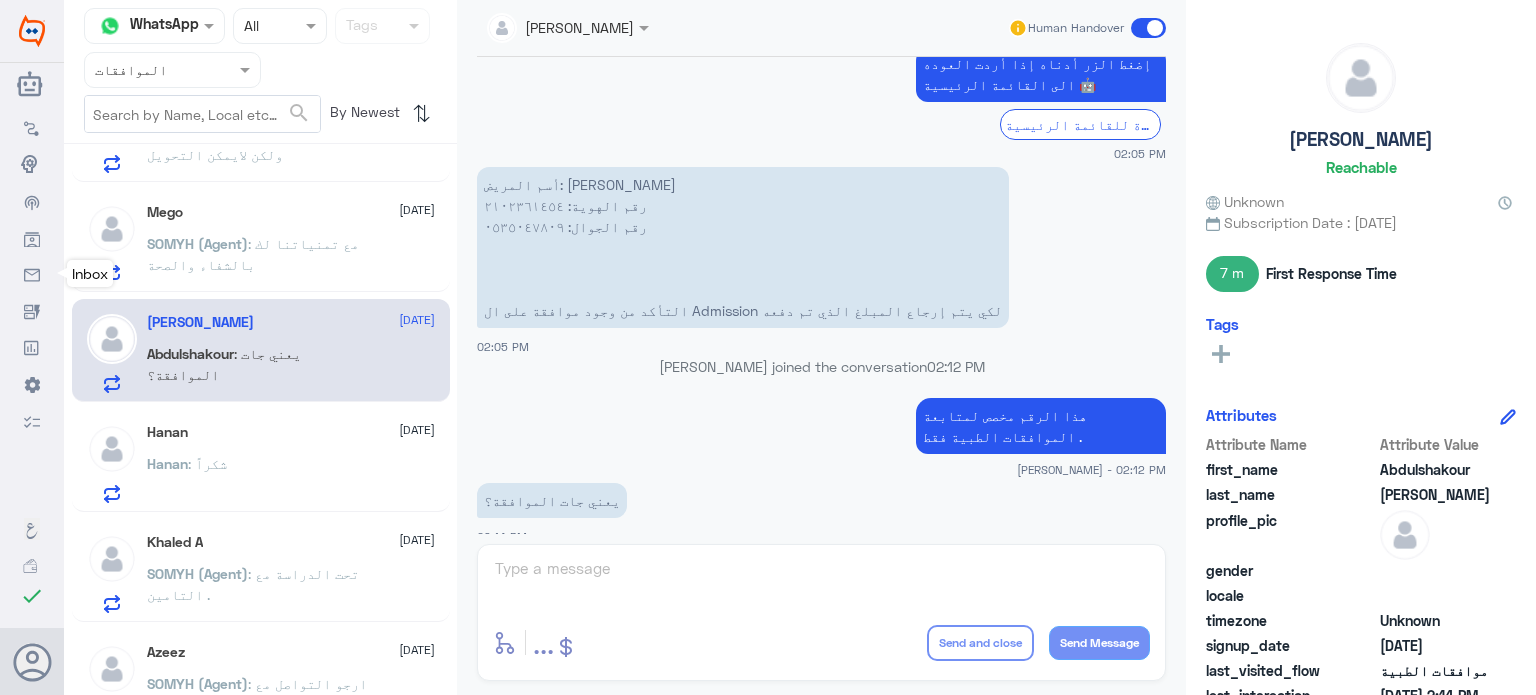 click on "Hanan : شكراً" 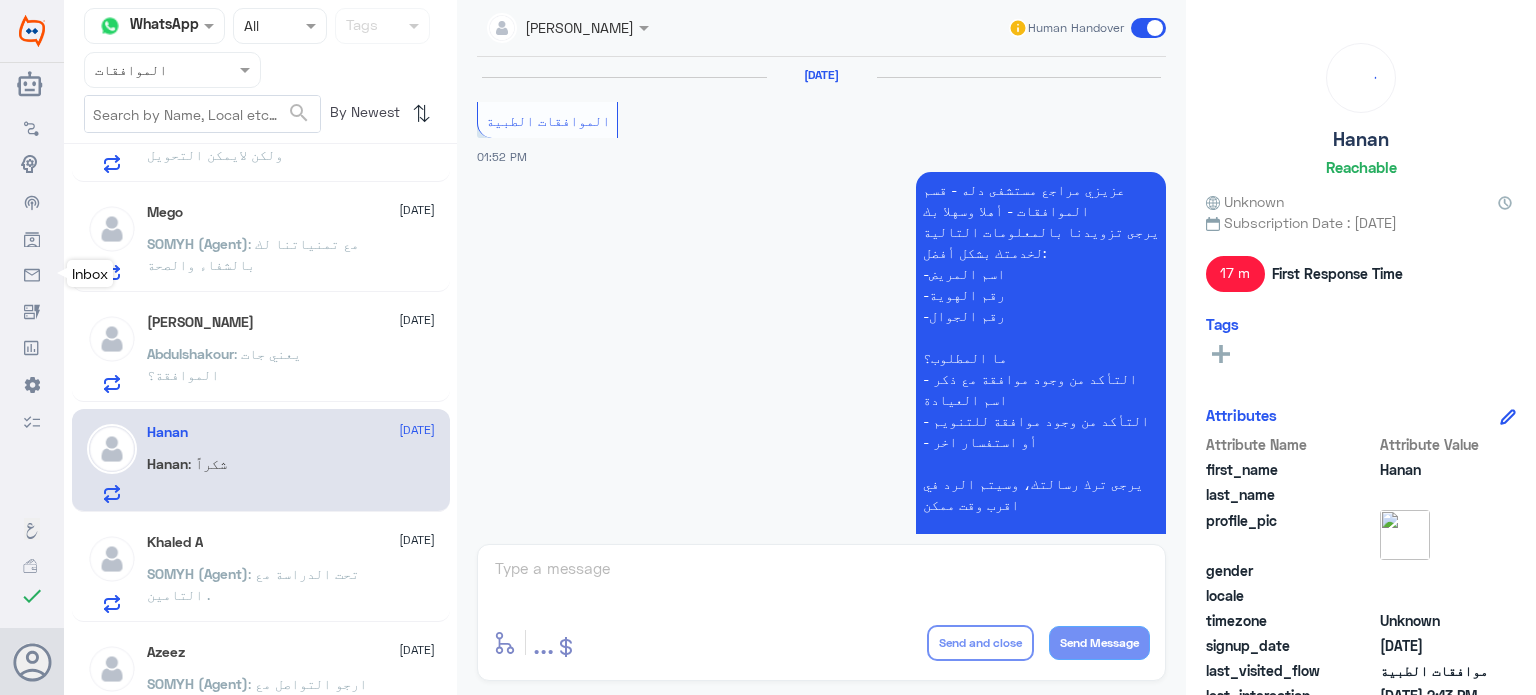 scroll, scrollTop: 1016, scrollLeft: 0, axis: vertical 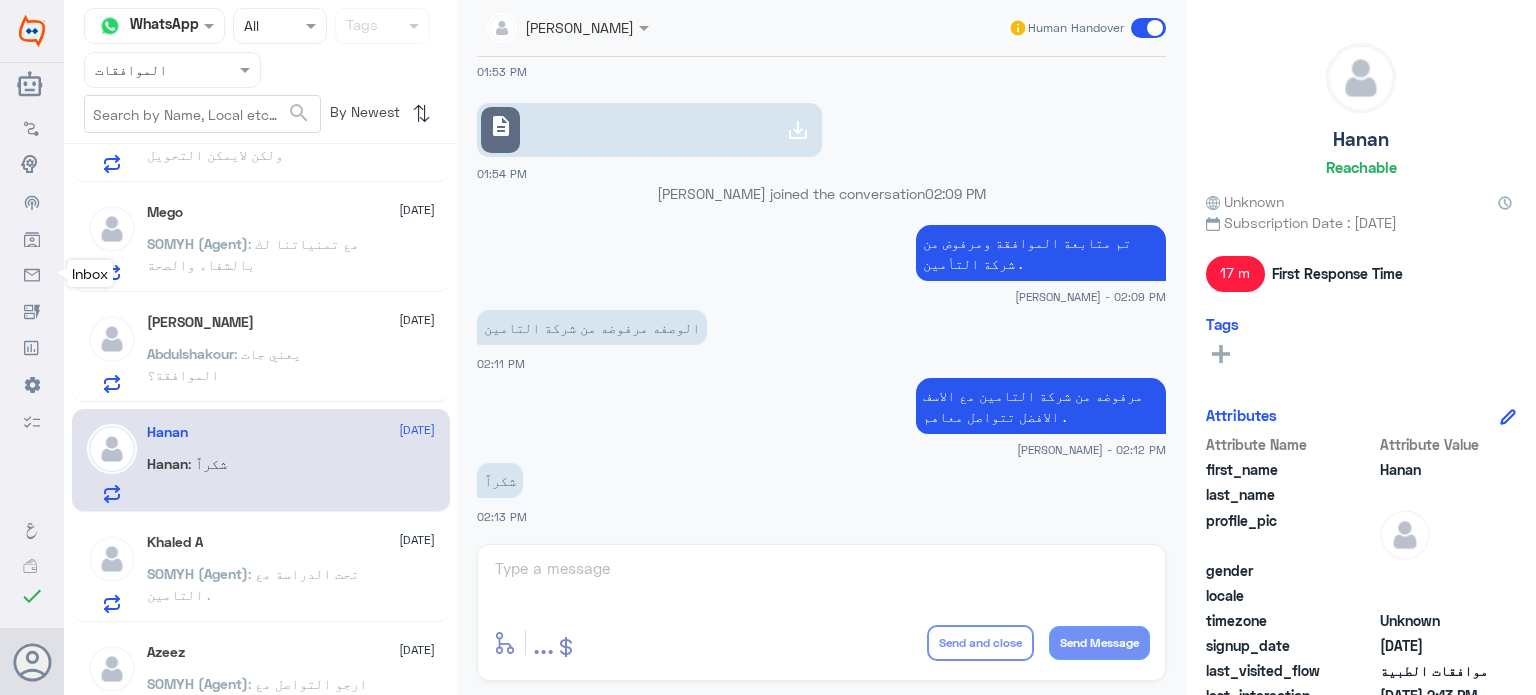 click on "Khaled A  21 July" 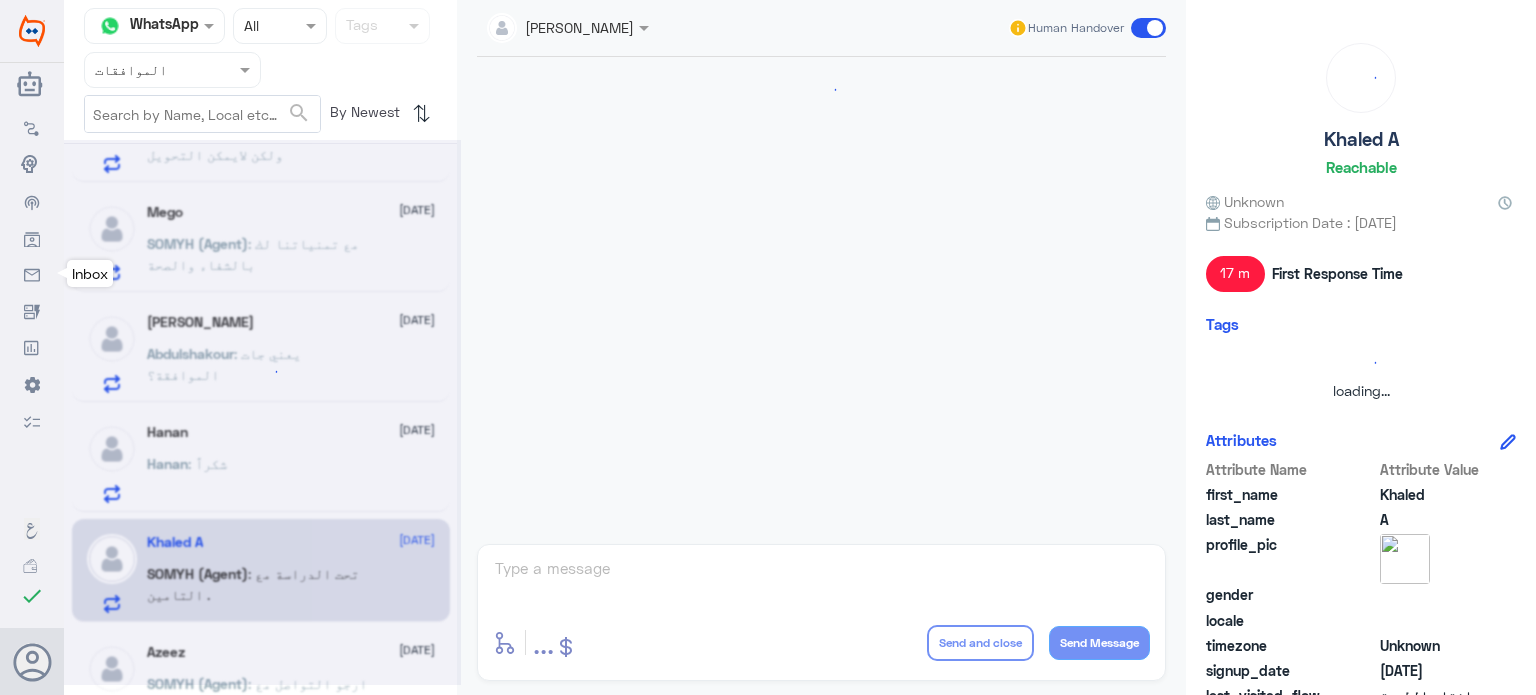 scroll, scrollTop: 667, scrollLeft: 0, axis: vertical 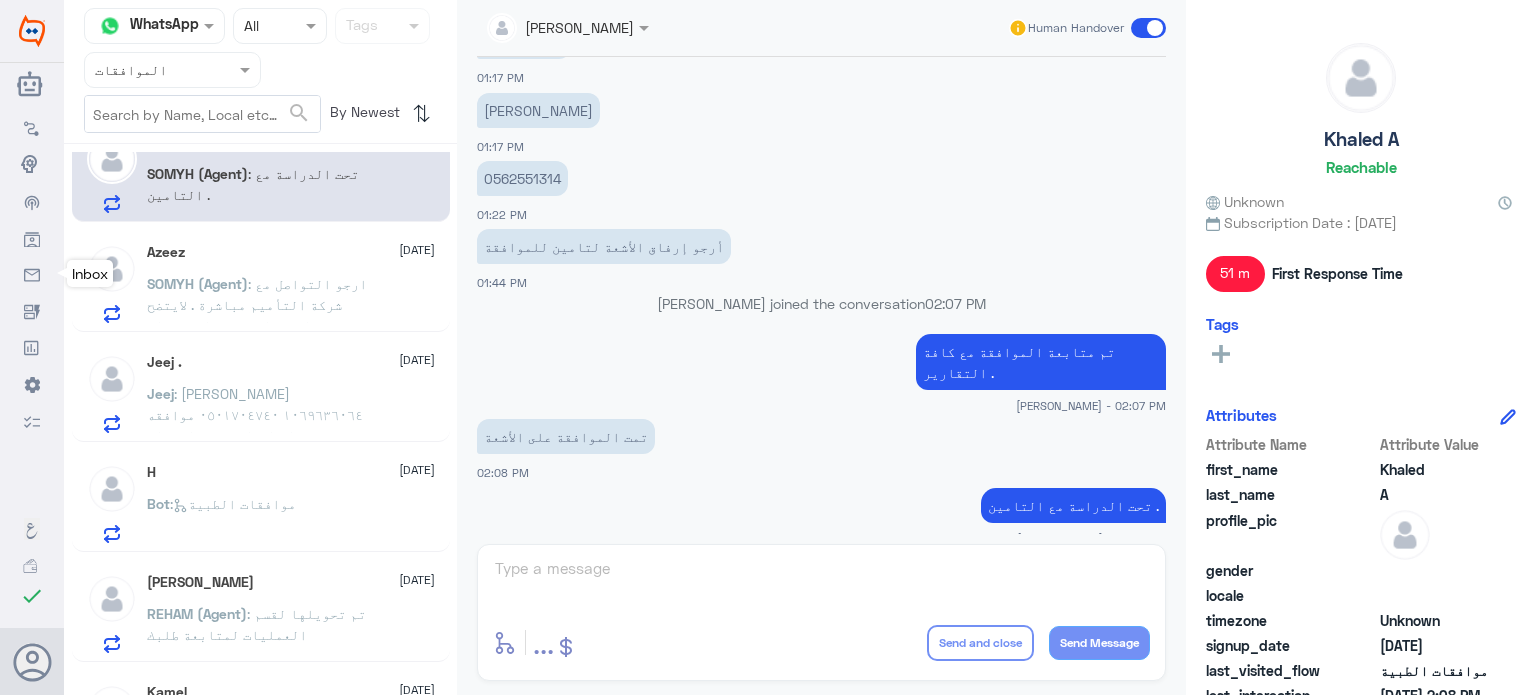 click on ": ارجو التواصل مع شركة التأميم مباشرة .
لايتضح معنا نسب التحمل والخصومات ." 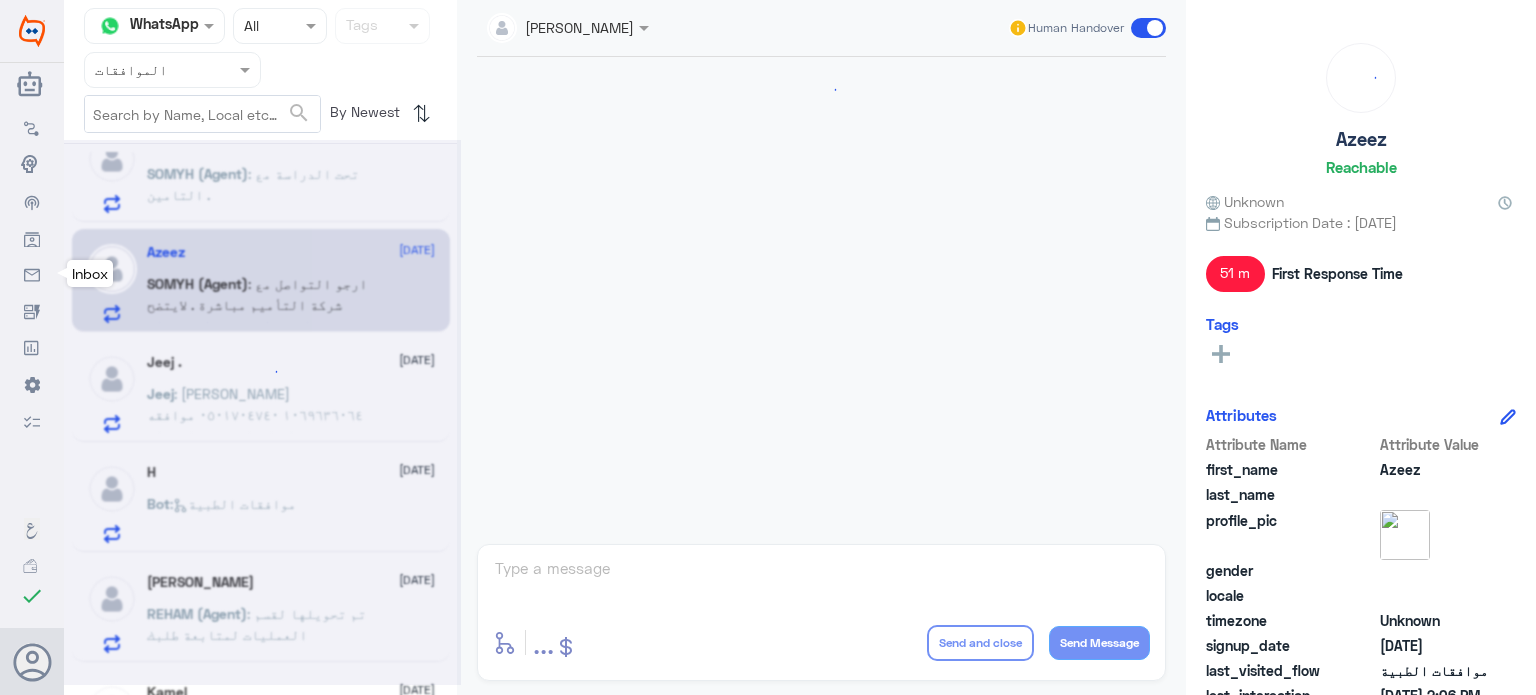 scroll, scrollTop: 818, scrollLeft: 0, axis: vertical 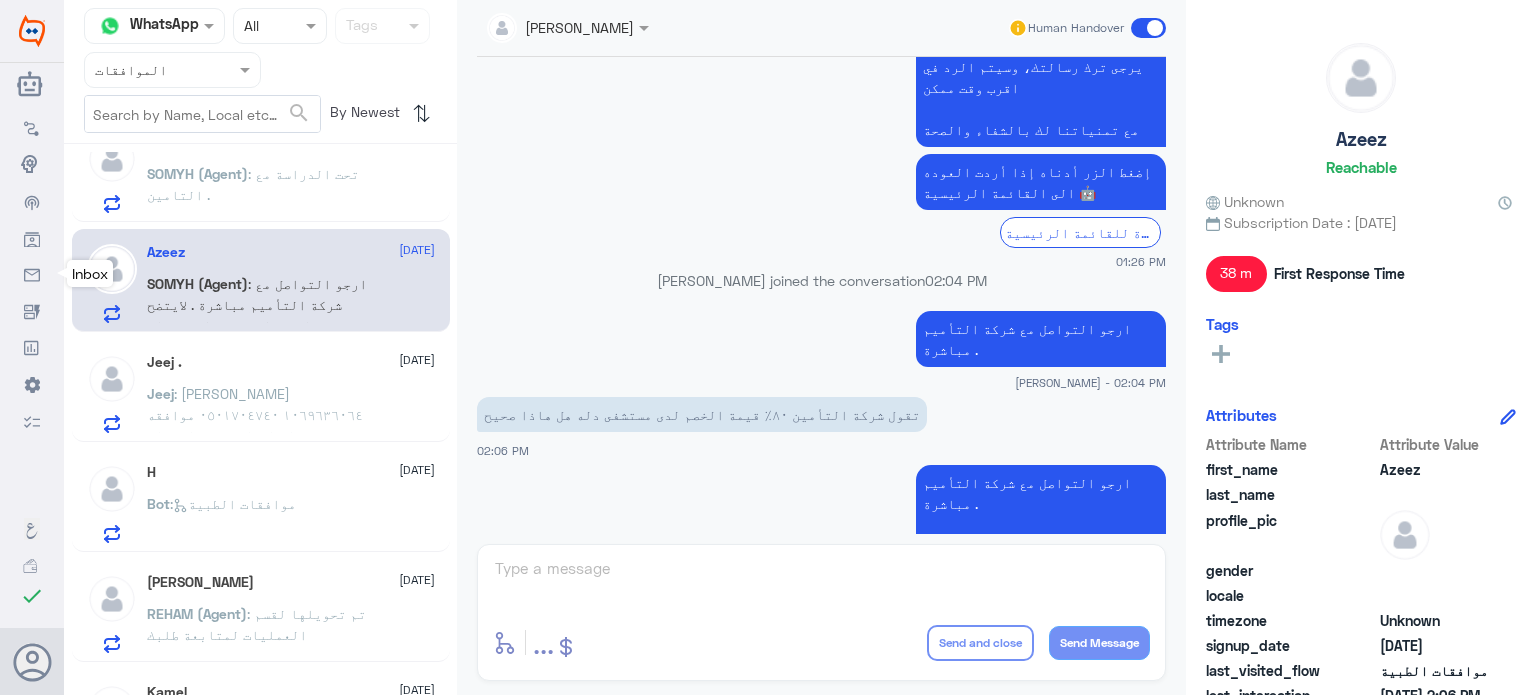 click on ": [PERSON_NAME]
١٠٦٩٦٣٦٠٦٤
٠٥٠١٧٠٤٧٤٠
موافقه لمنظار الركبه قسم العظام" 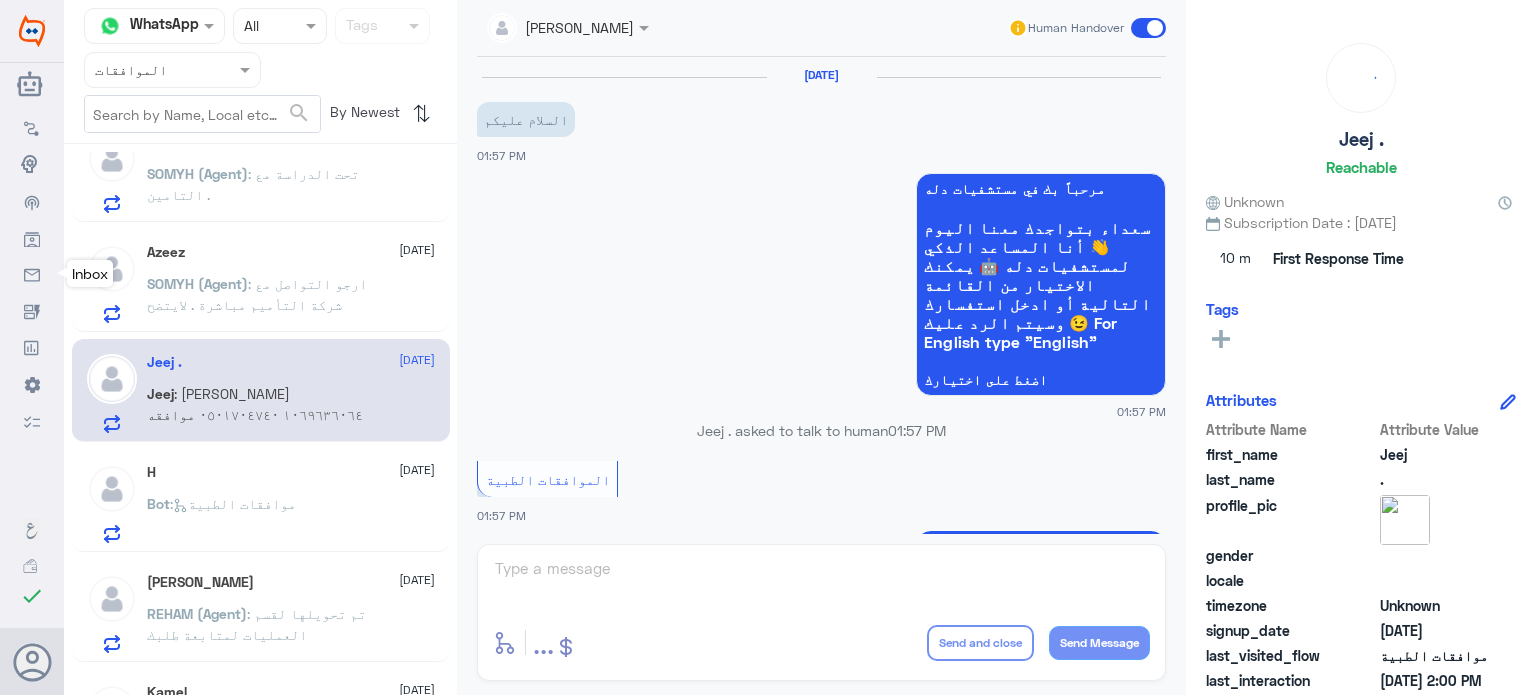 scroll, scrollTop: 632, scrollLeft: 0, axis: vertical 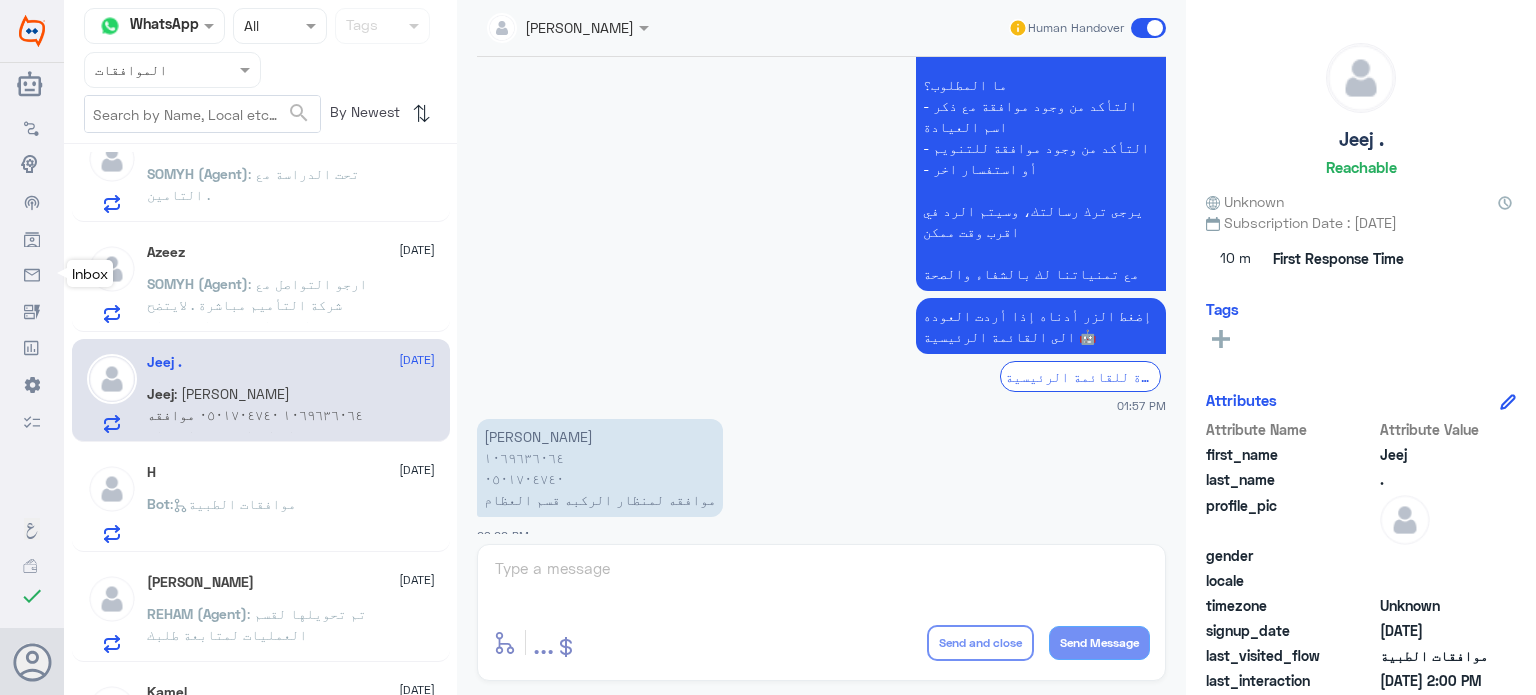 click on ":   موافقات الطبية" 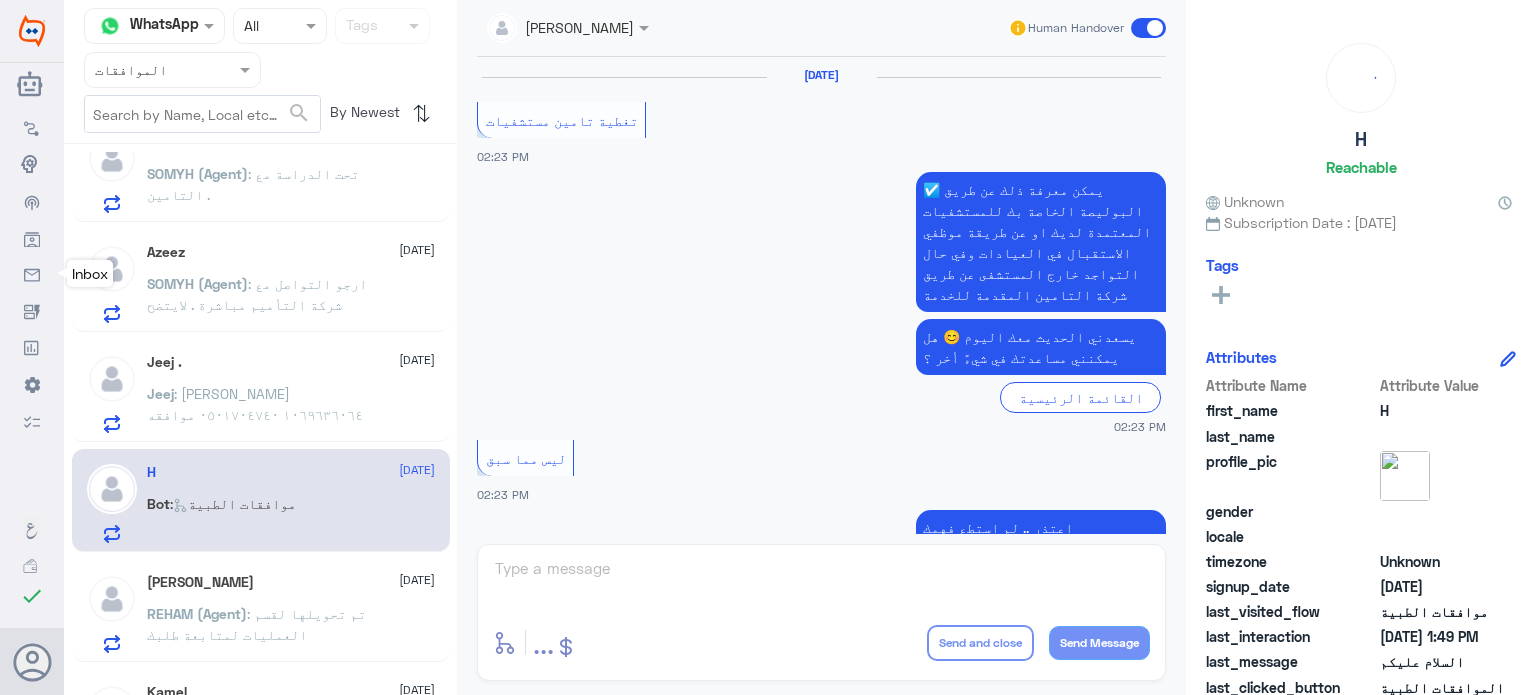 scroll, scrollTop: 1059, scrollLeft: 0, axis: vertical 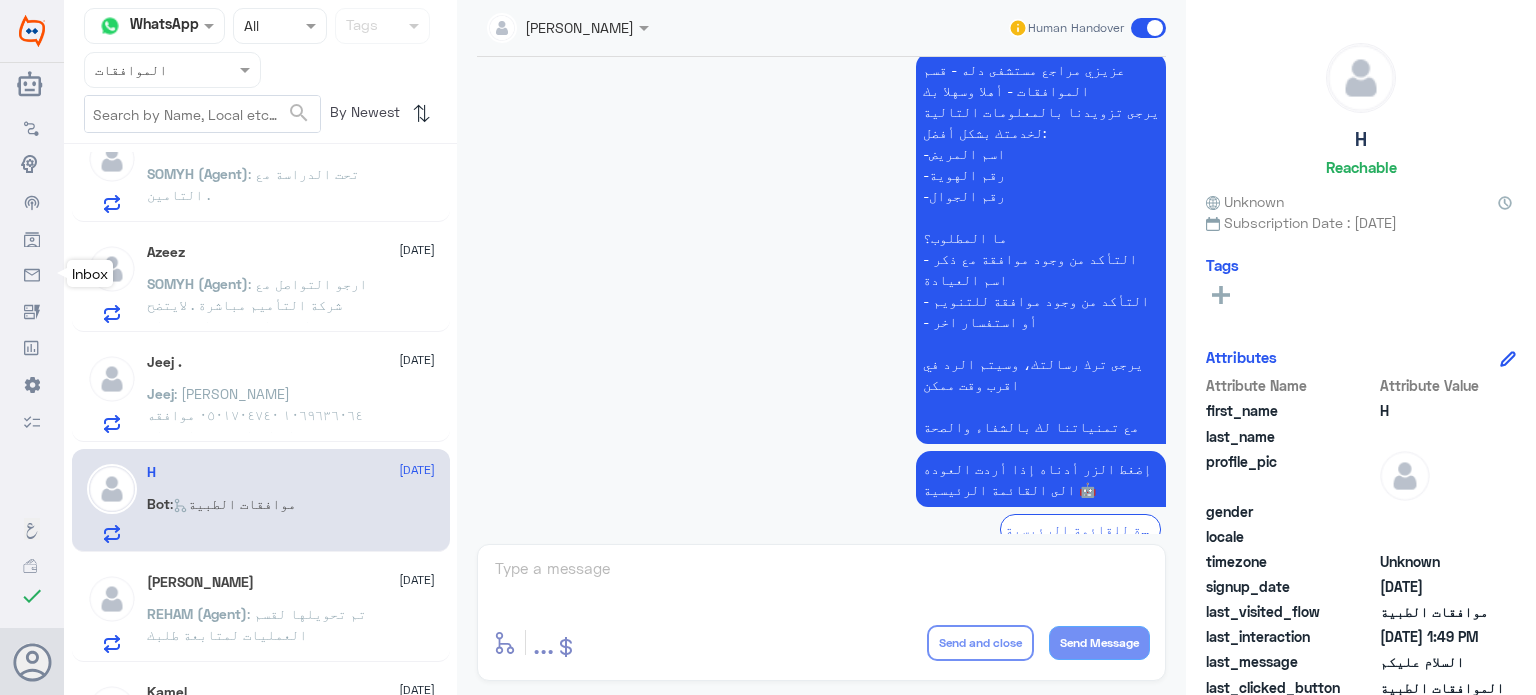 click on "Jeej : جواهر الدوسري
١٠٦٩٦٣٦٠٦٤
٠٥٠١٧٠٤٧٤٠
موافقه لمنظار الركبه قسم العظام" 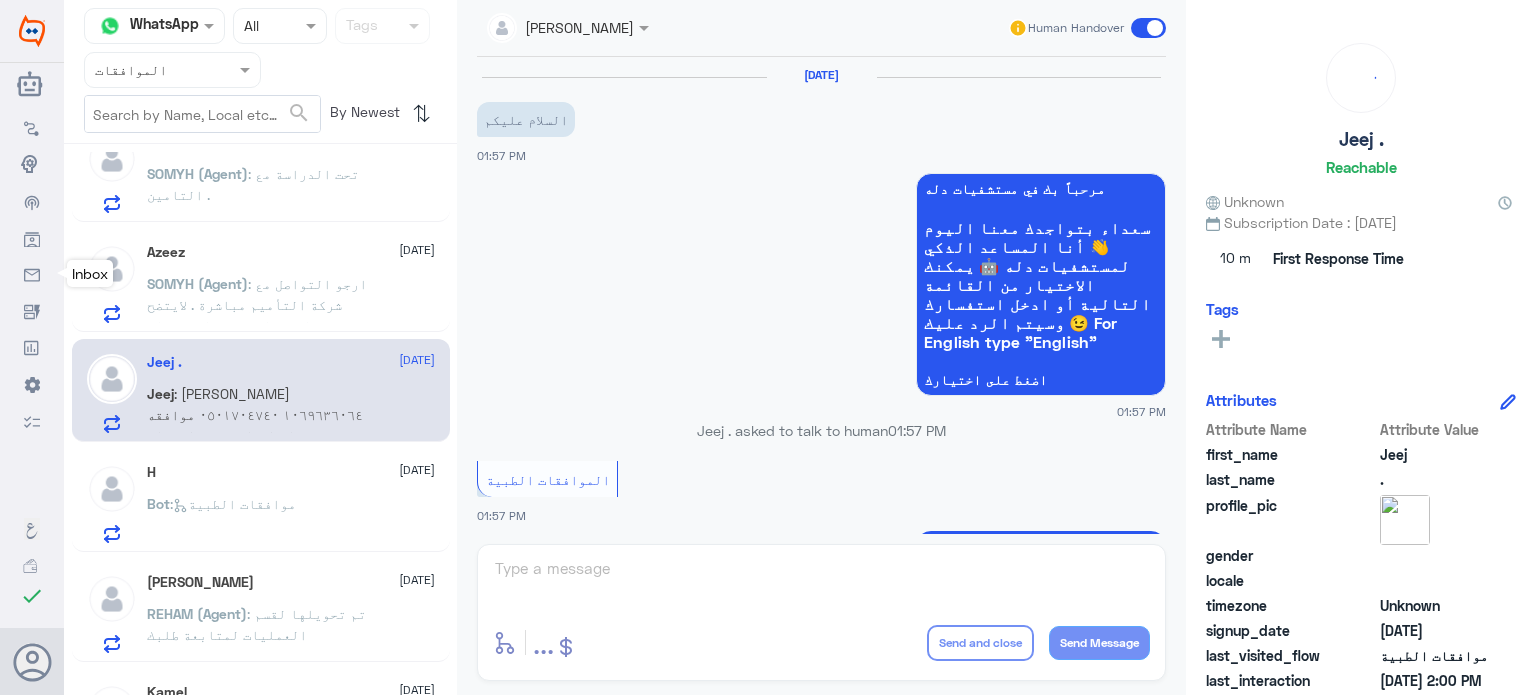 scroll, scrollTop: 632, scrollLeft: 0, axis: vertical 